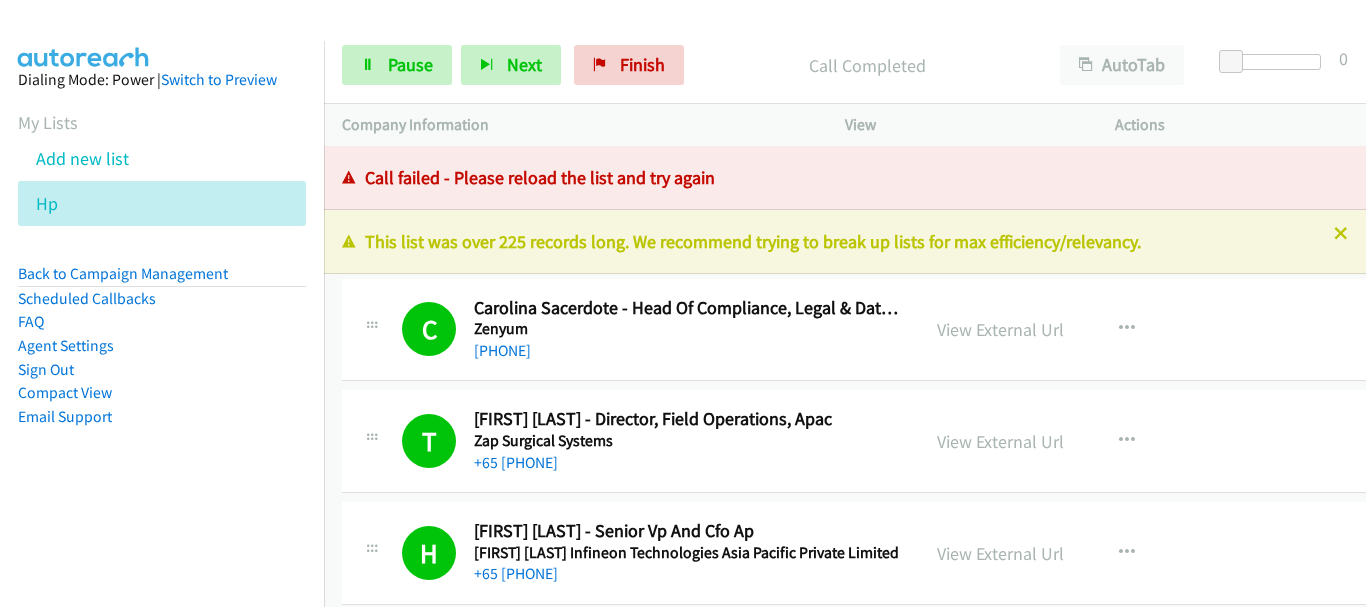 scroll, scrollTop: 0, scrollLeft: 0, axis: both 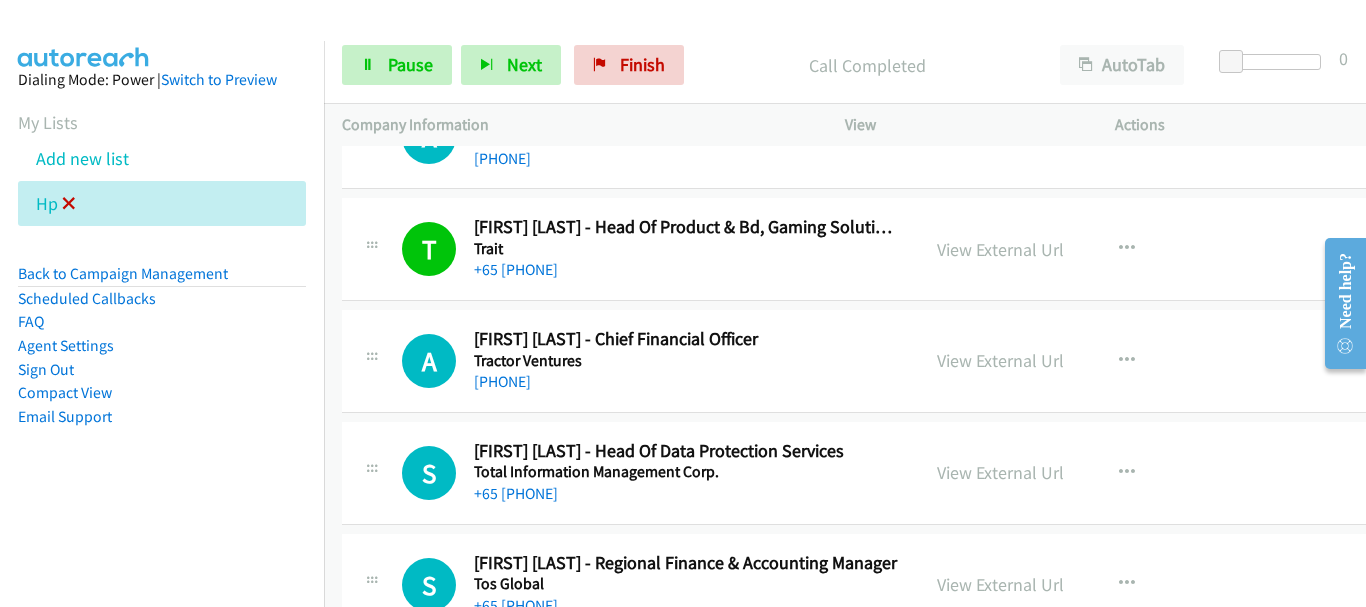 click at bounding box center (69, 205) 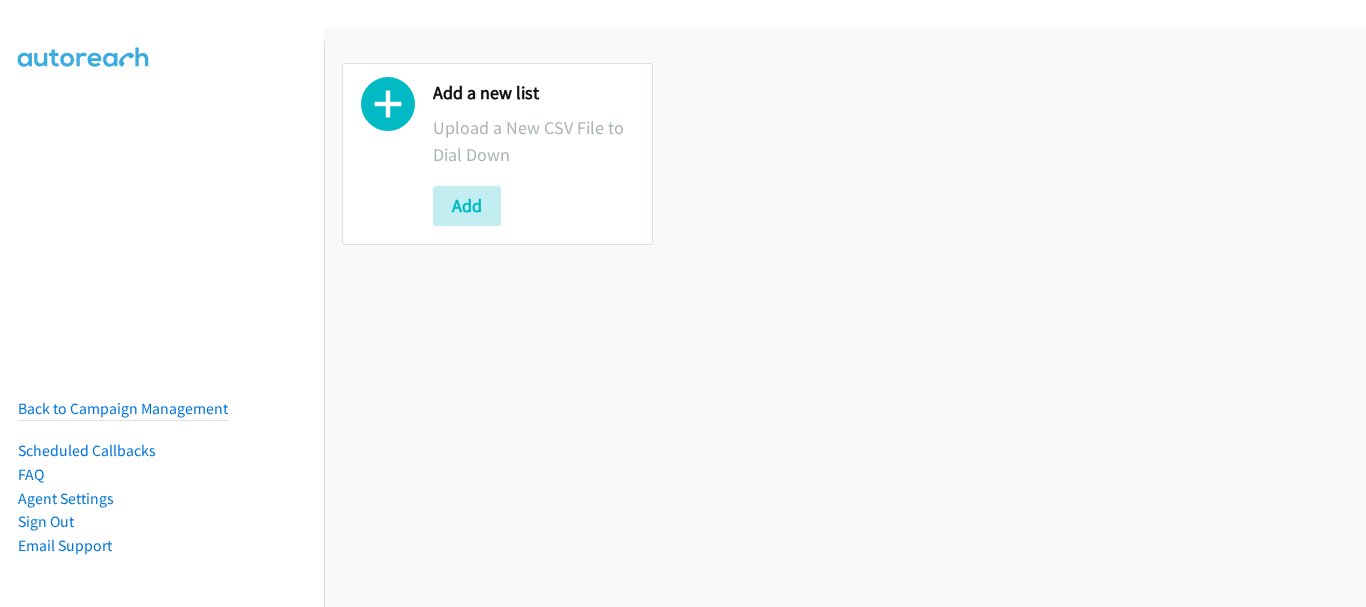 scroll, scrollTop: 0, scrollLeft: 0, axis: both 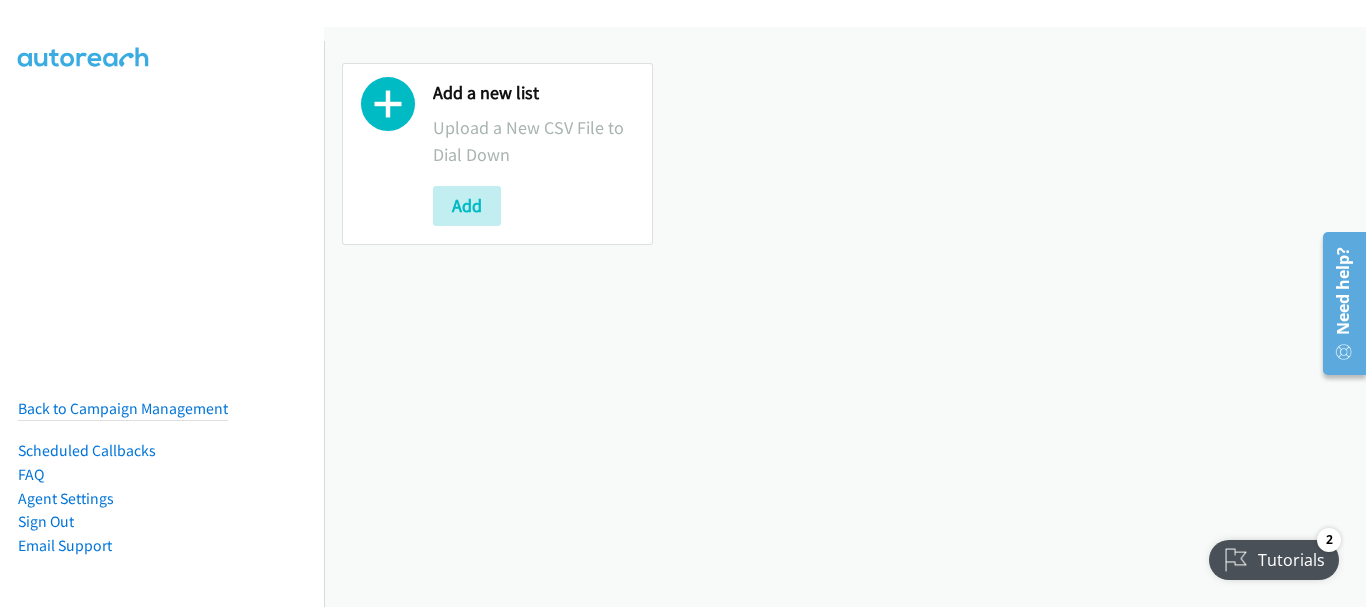 drag, startPoint x: 1251, startPoint y: 228, endPoint x: 1239, endPoint y: 253, distance: 27.730848 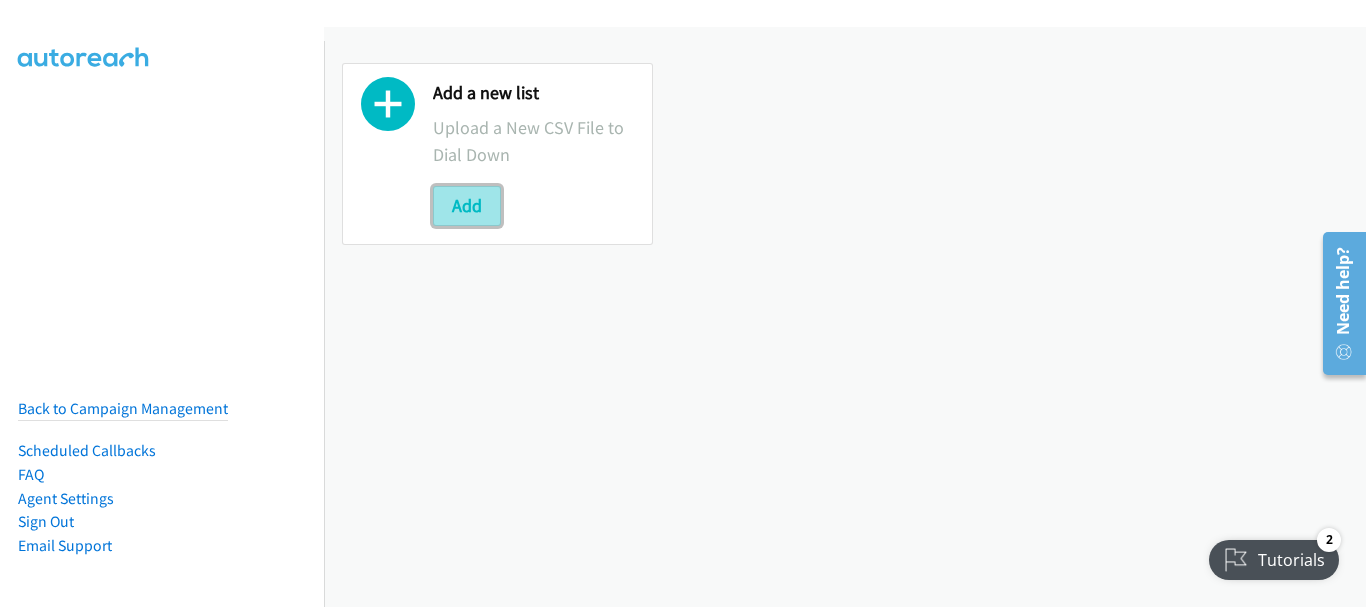 click on "Add" at bounding box center (467, 206) 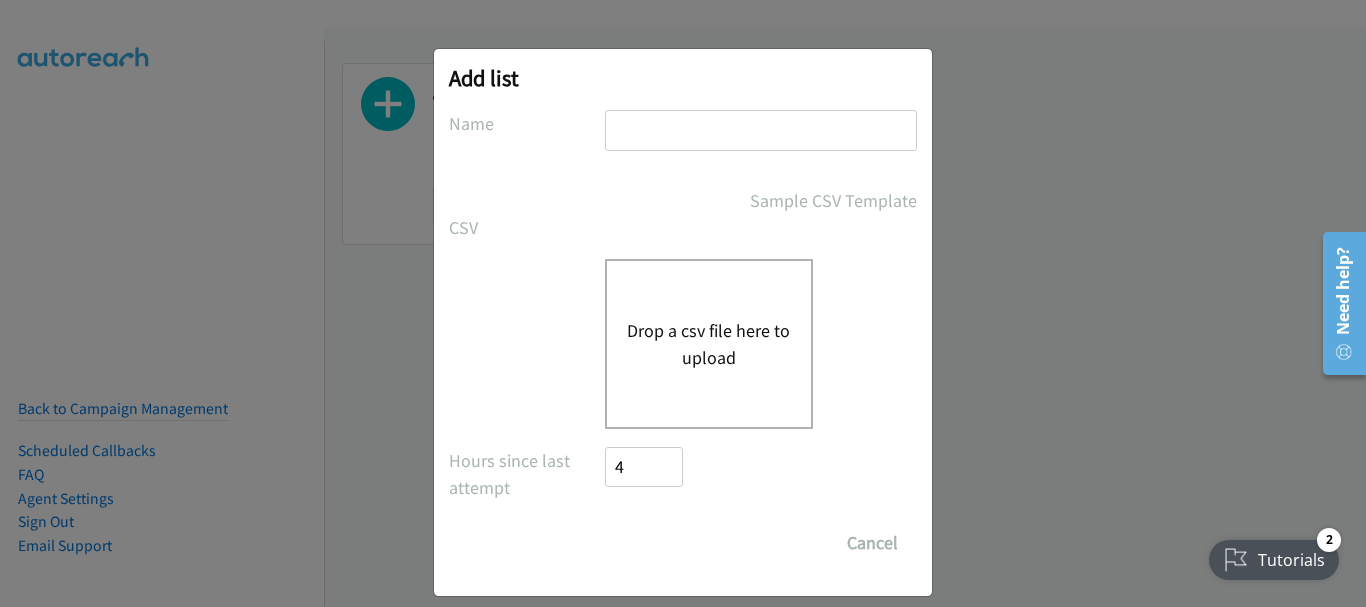 click at bounding box center [761, 130] 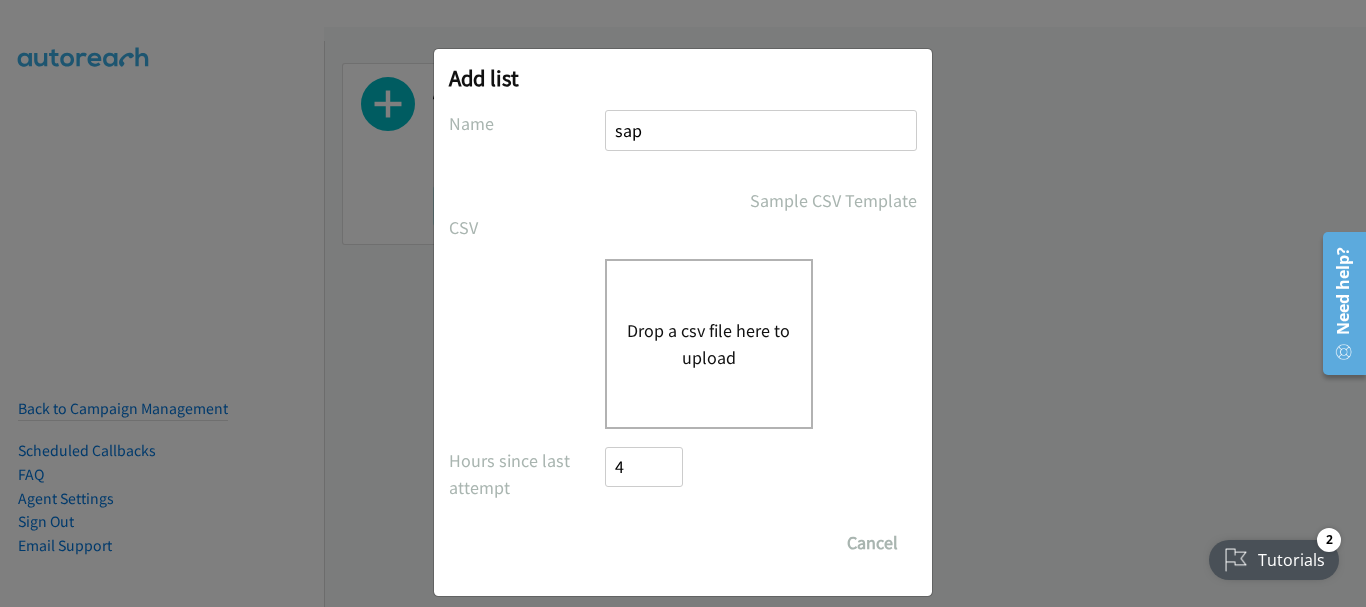 click on "Drop a csv file here to upload" at bounding box center [709, 344] 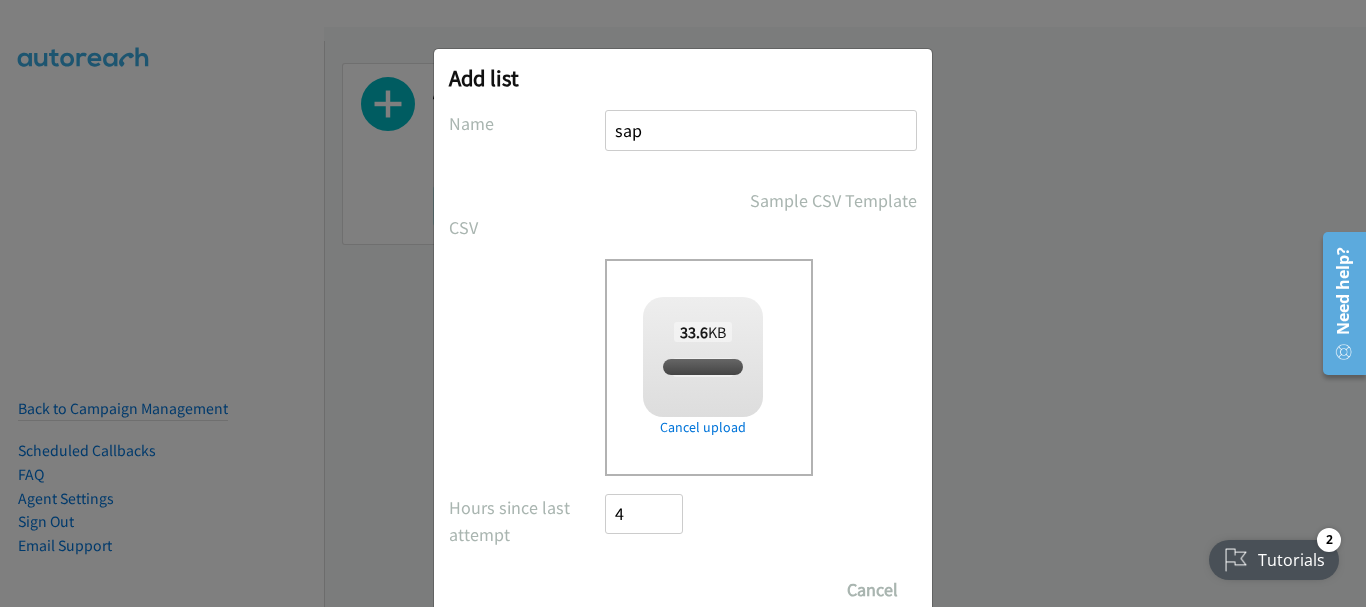 checkbox on "true" 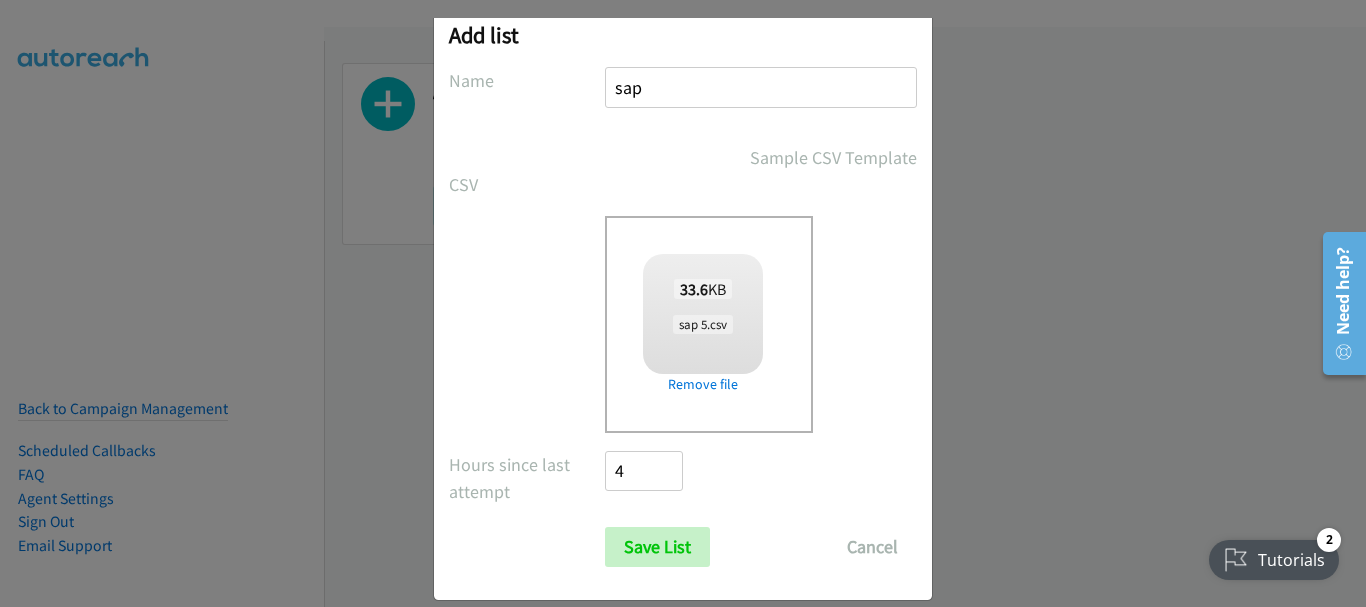 scroll, scrollTop: 67, scrollLeft: 0, axis: vertical 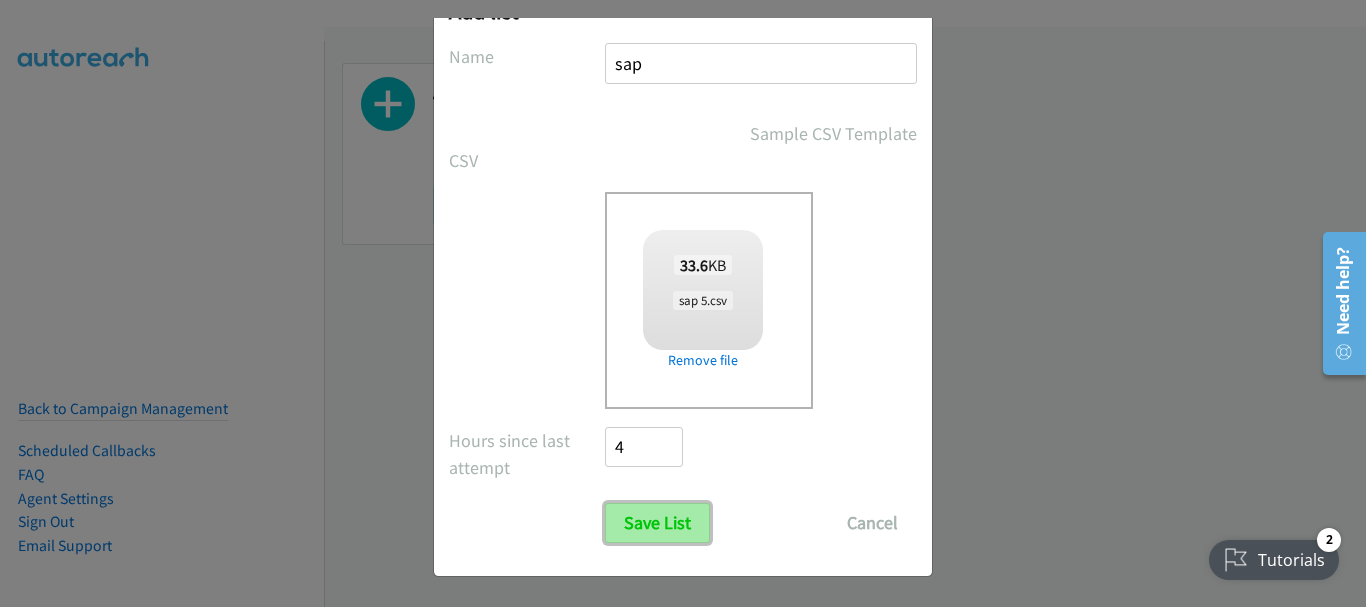 click on "Save List" at bounding box center (657, 523) 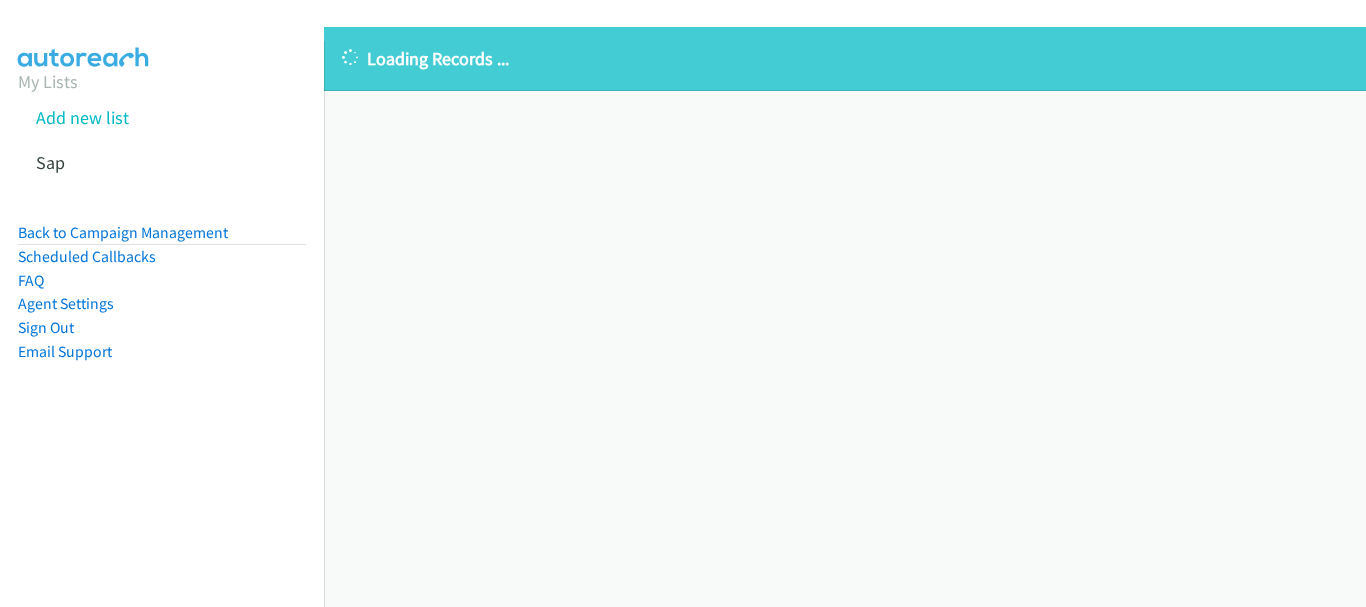 scroll, scrollTop: 0, scrollLeft: 0, axis: both 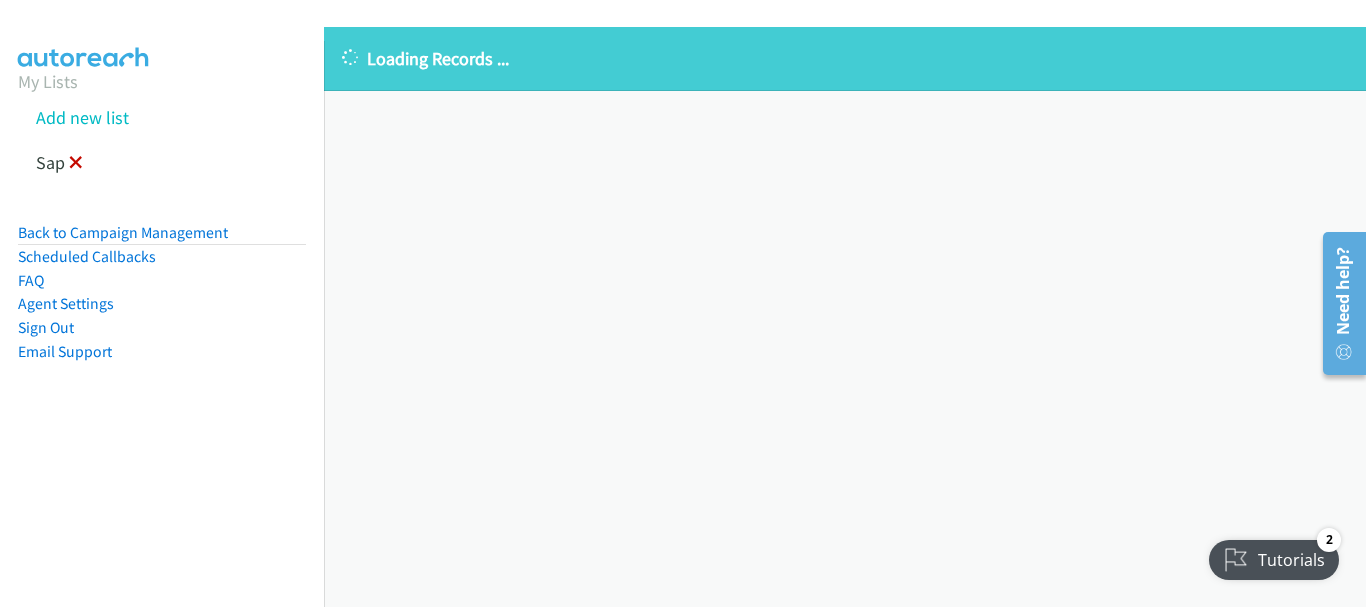 click at bounding box center [76, 164] 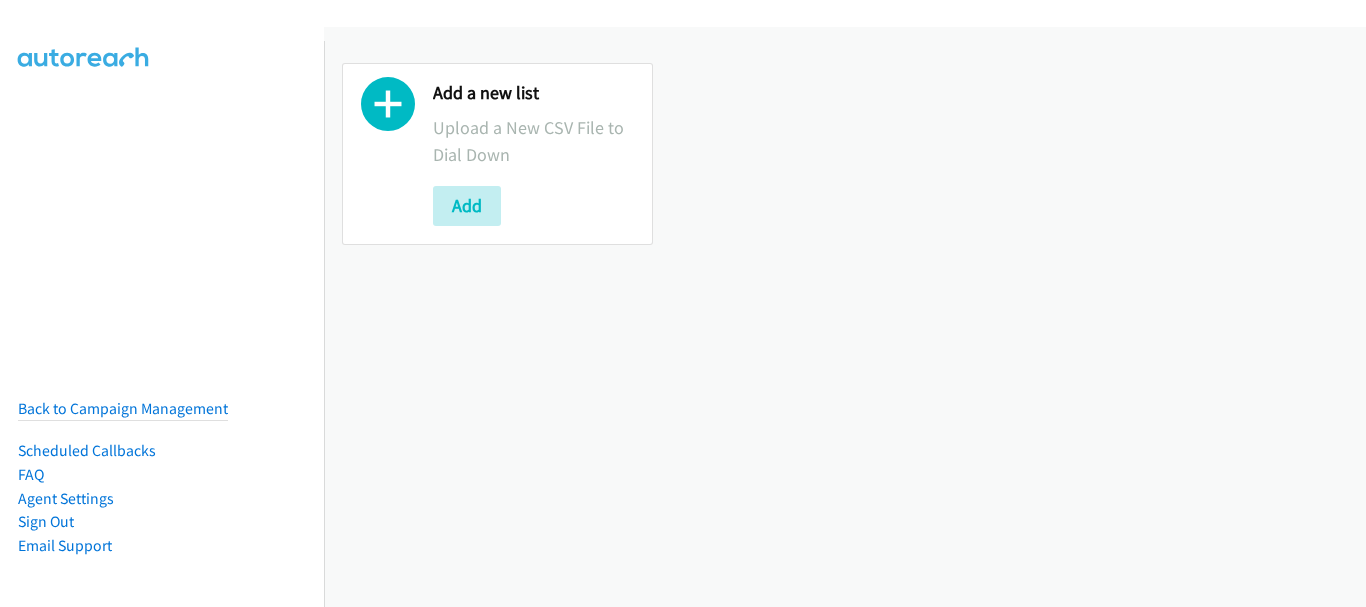 scroll, scrollTop: 0, scrollLeft: 0, axis: both 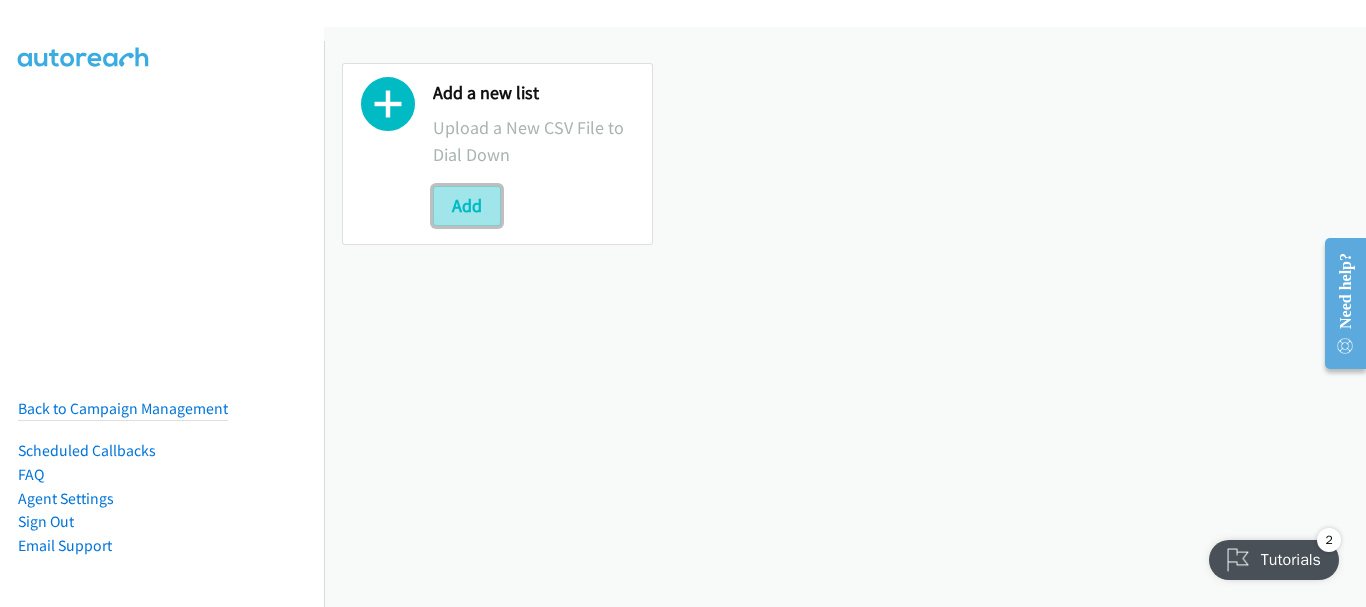 click on "Add" at bounding box center (467, 206) 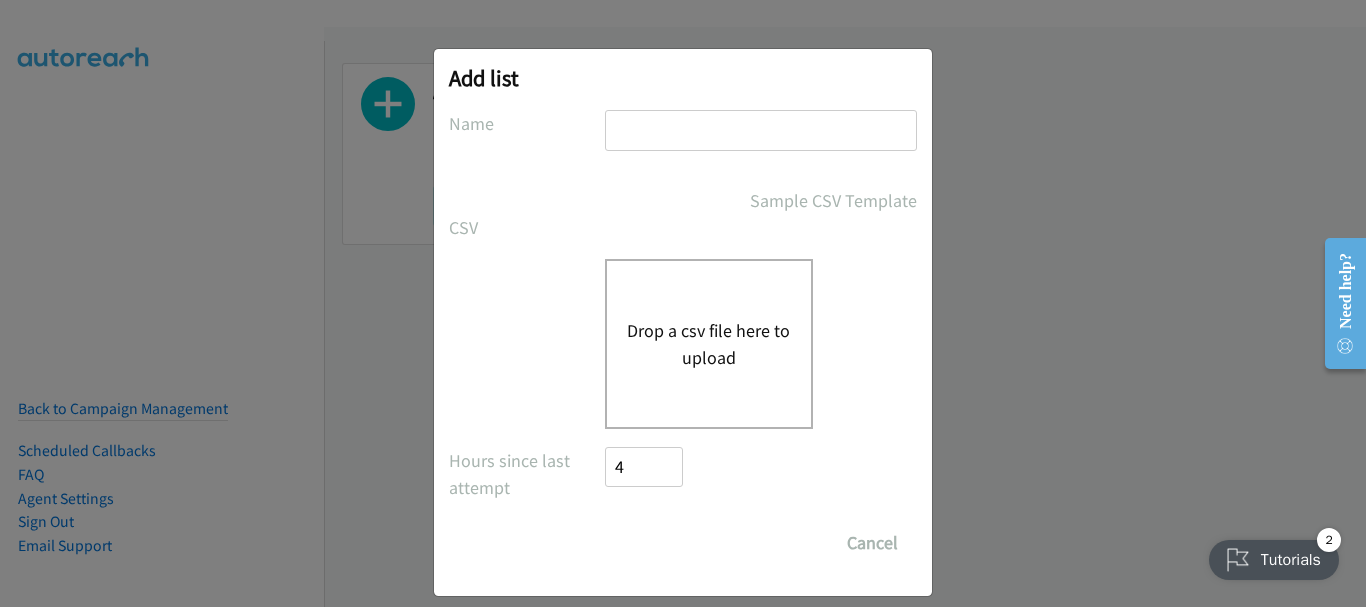 click at bounding box center [761, 130] 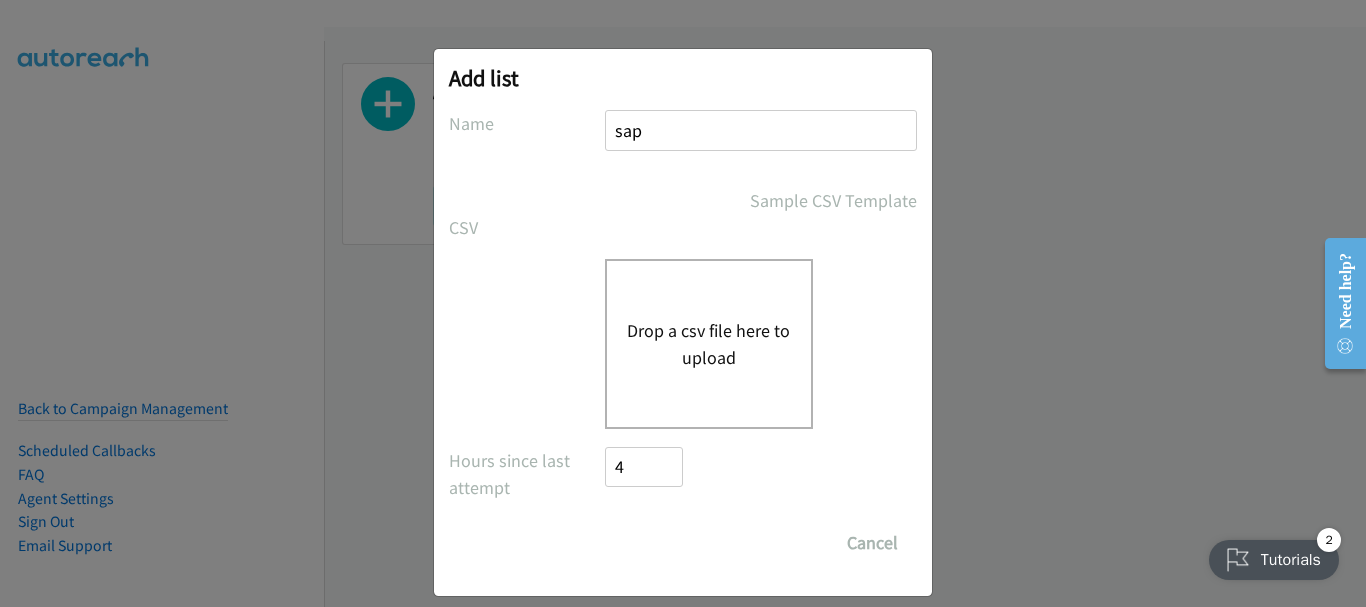 click on "Drop a csv file here to upload" at bounding box center (709, 344) 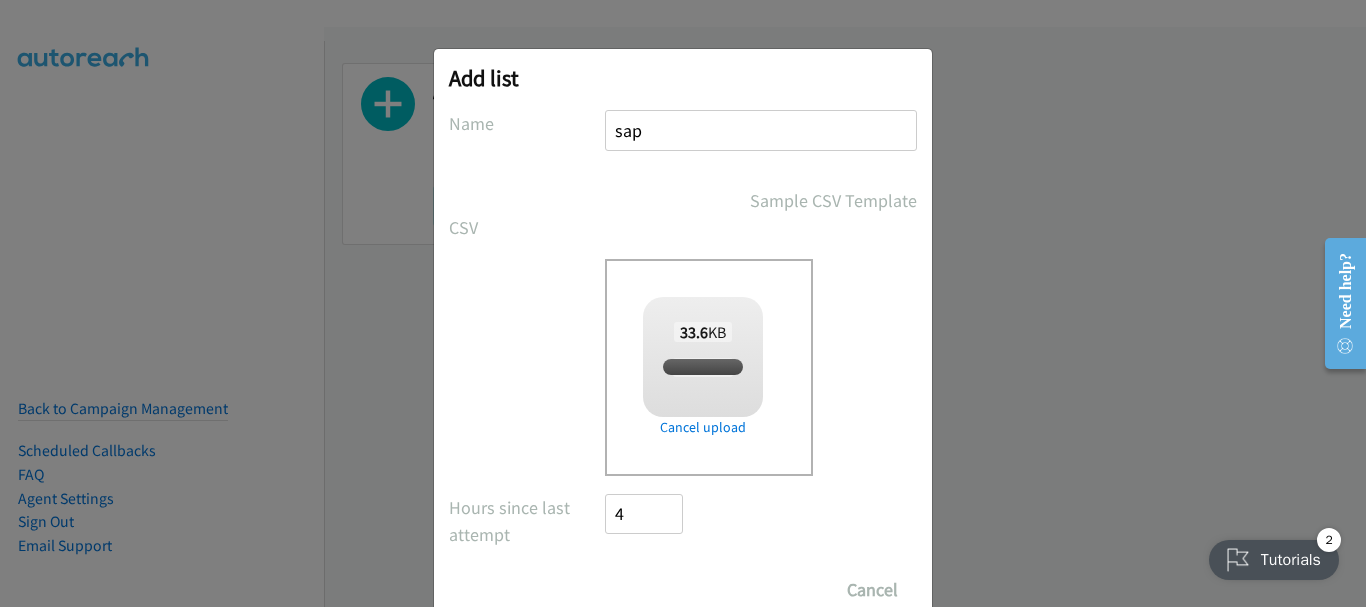 checkbox on "true" 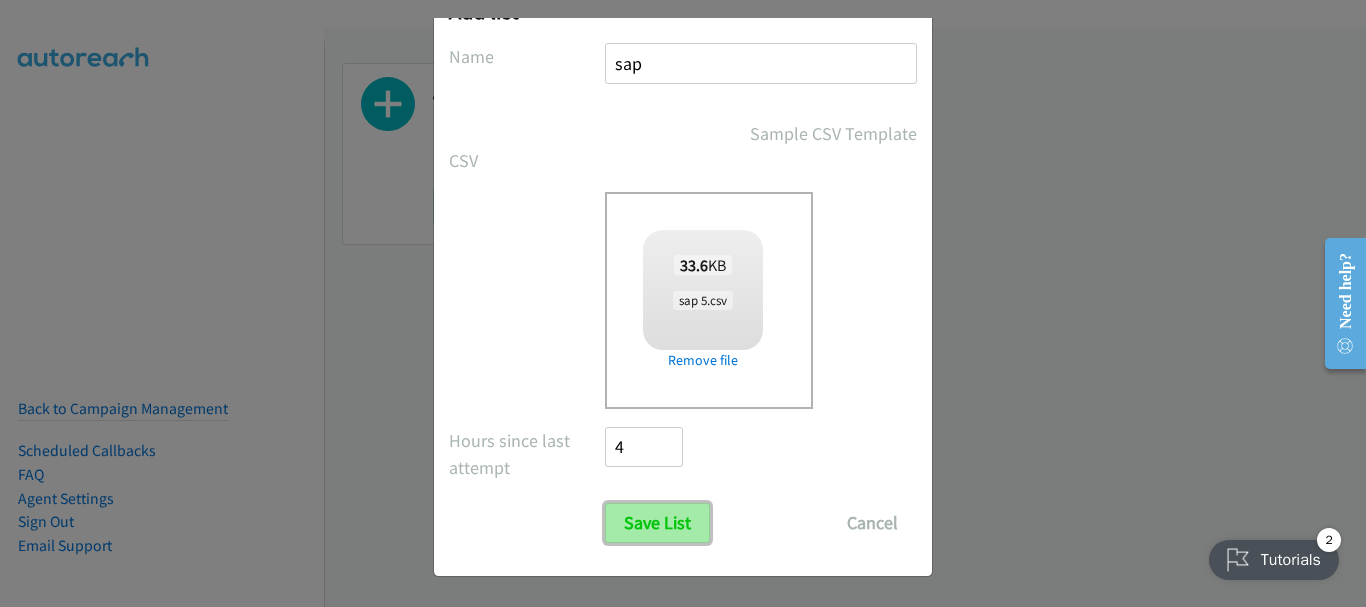 click on "Save List" at bounding box center [657, 523] 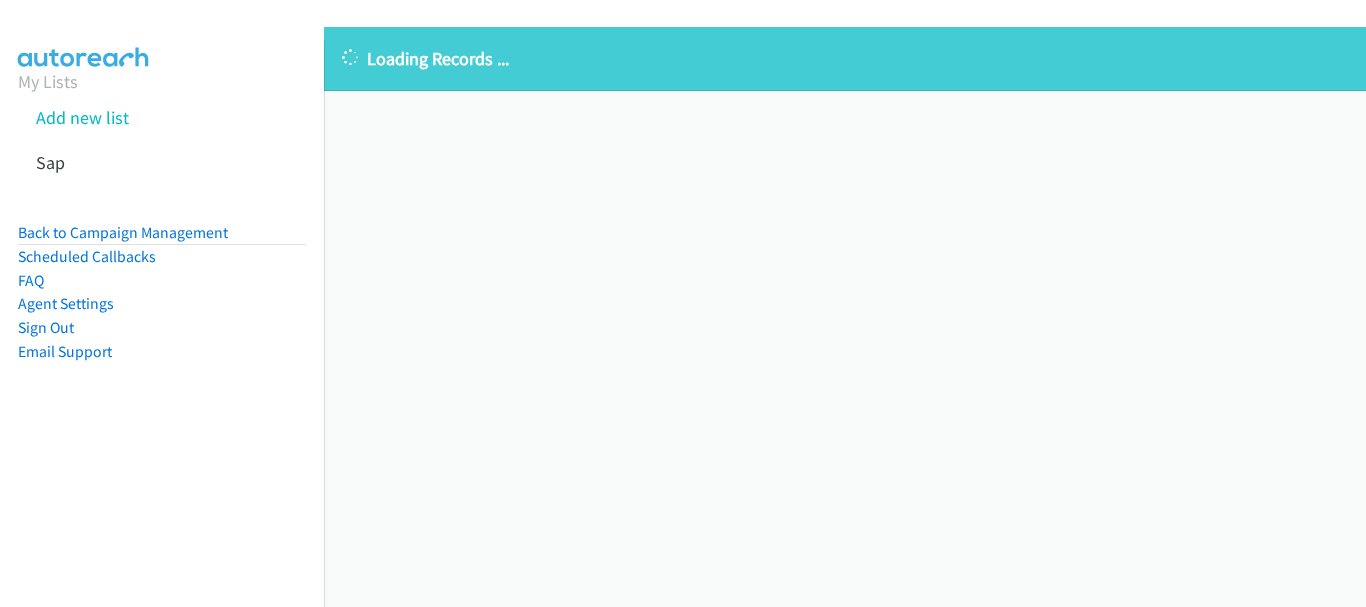 scroll, scrollTop: 0, scrollLeft: 0, axis: both 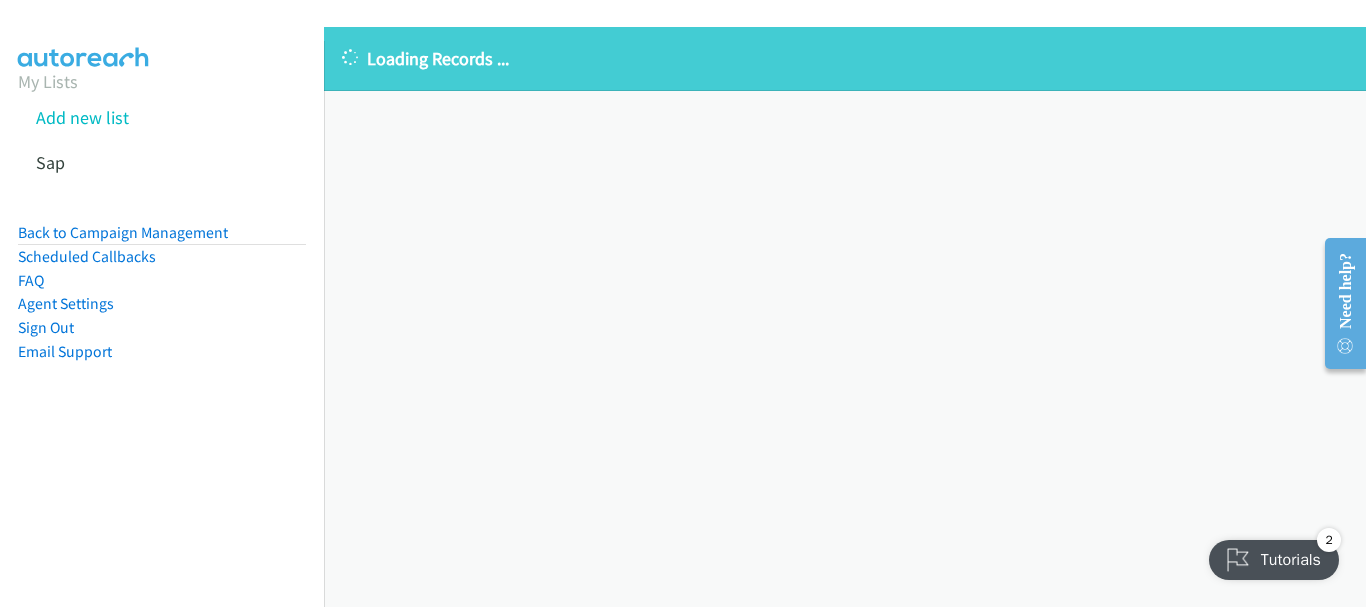 drag, startPoint x: 1254, startPoint y: 199, endPoint x: 1225, endPoint y: 233, distance: 44.687805 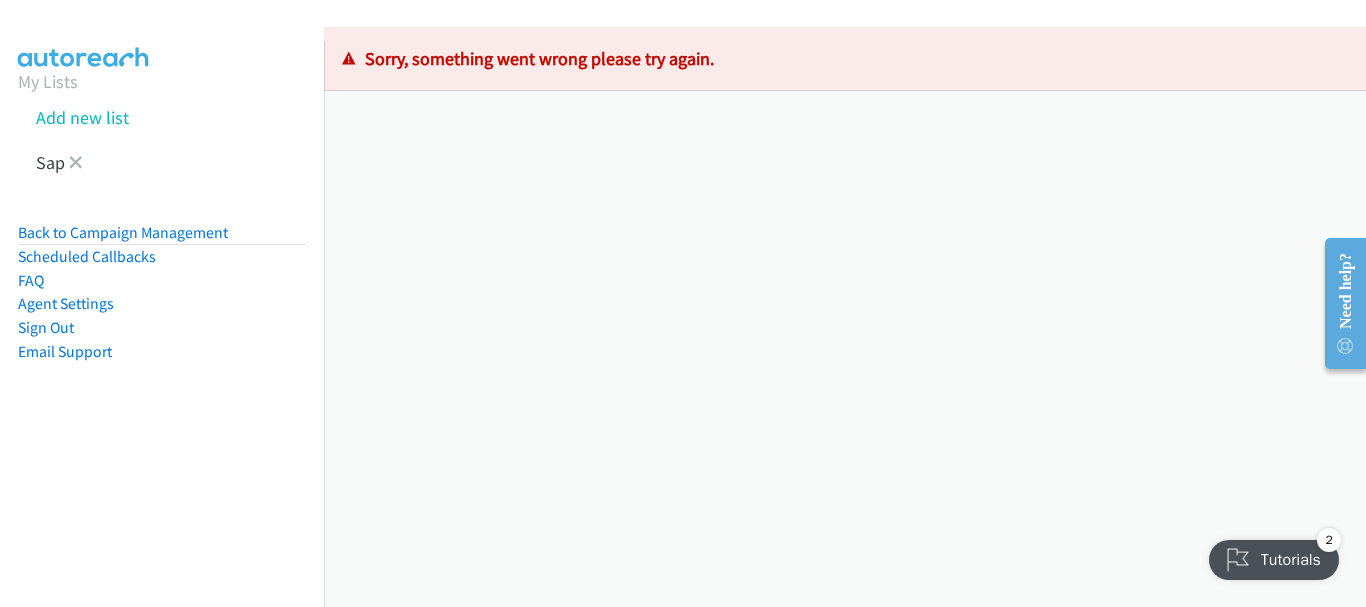 click on "Sap" at bounding box center [180, 162] 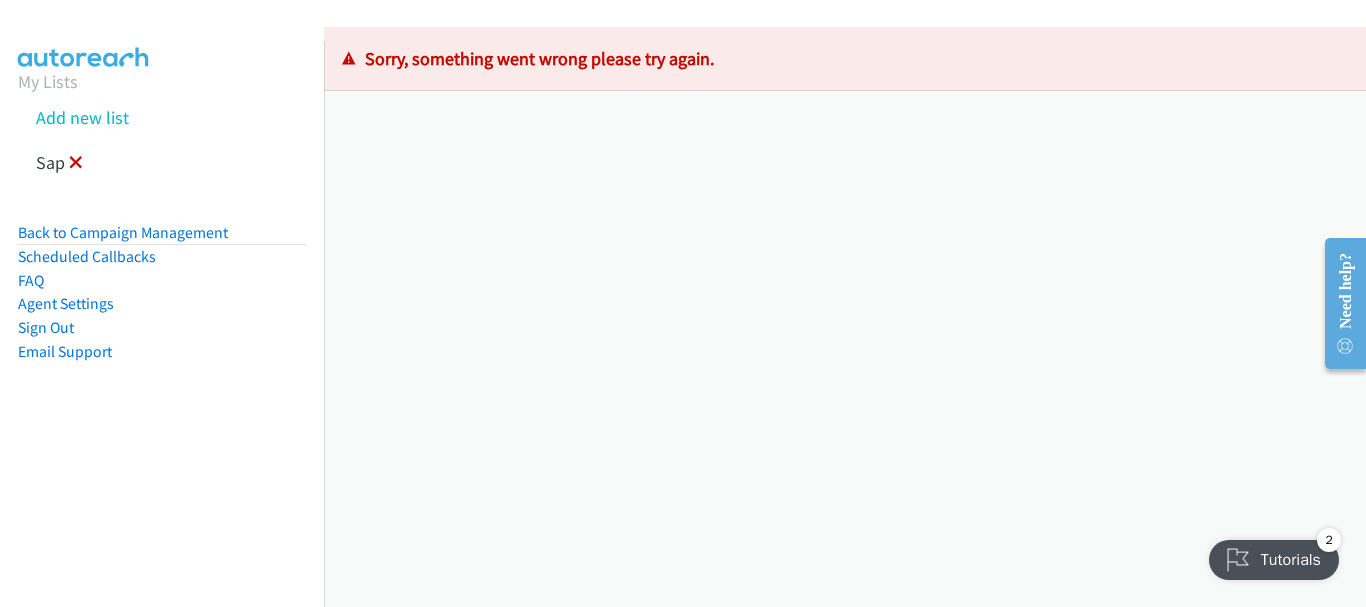 click at bounding box center [76, 164] 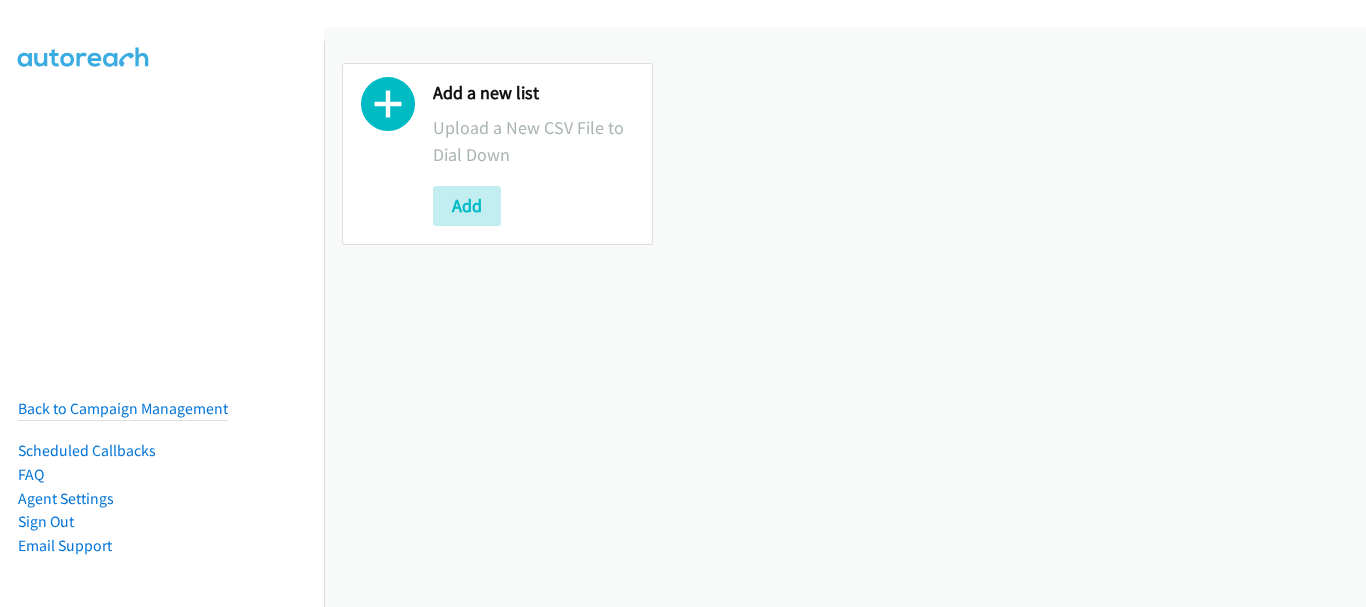 scroll, scrollTop: 0, scrollLeft: 0, axis: both 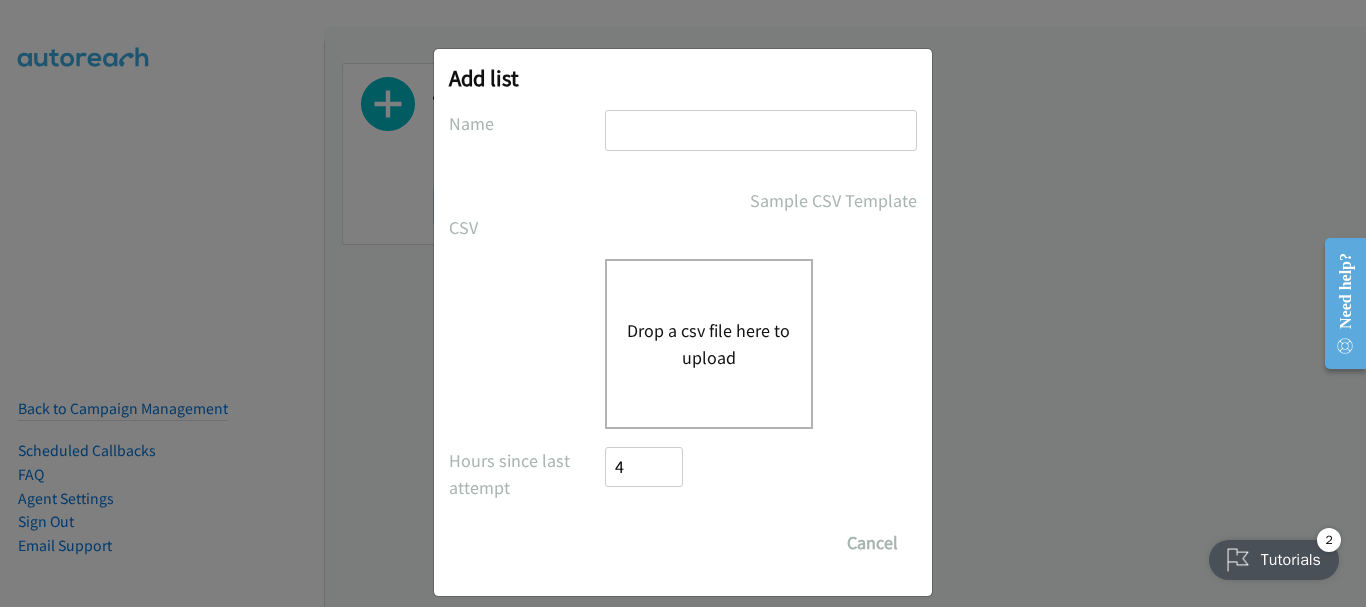 click at bounding box center (761, 130) 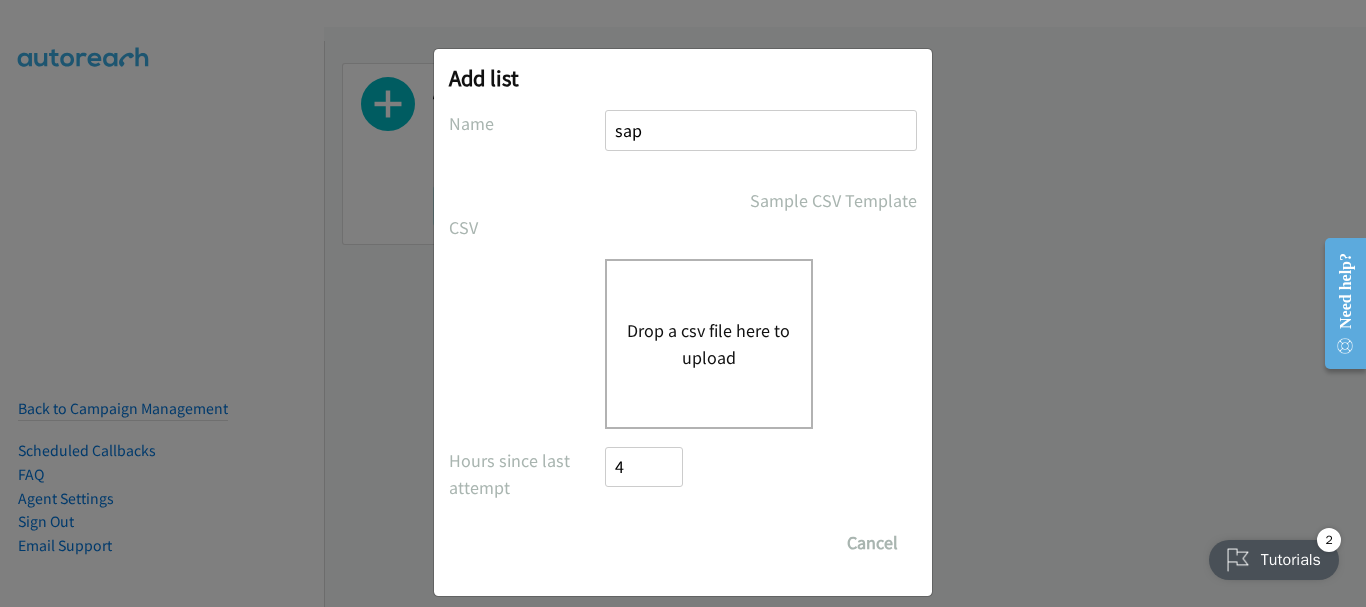 click on "Drop a csv file here to upload" at bounding box center (709, 344) 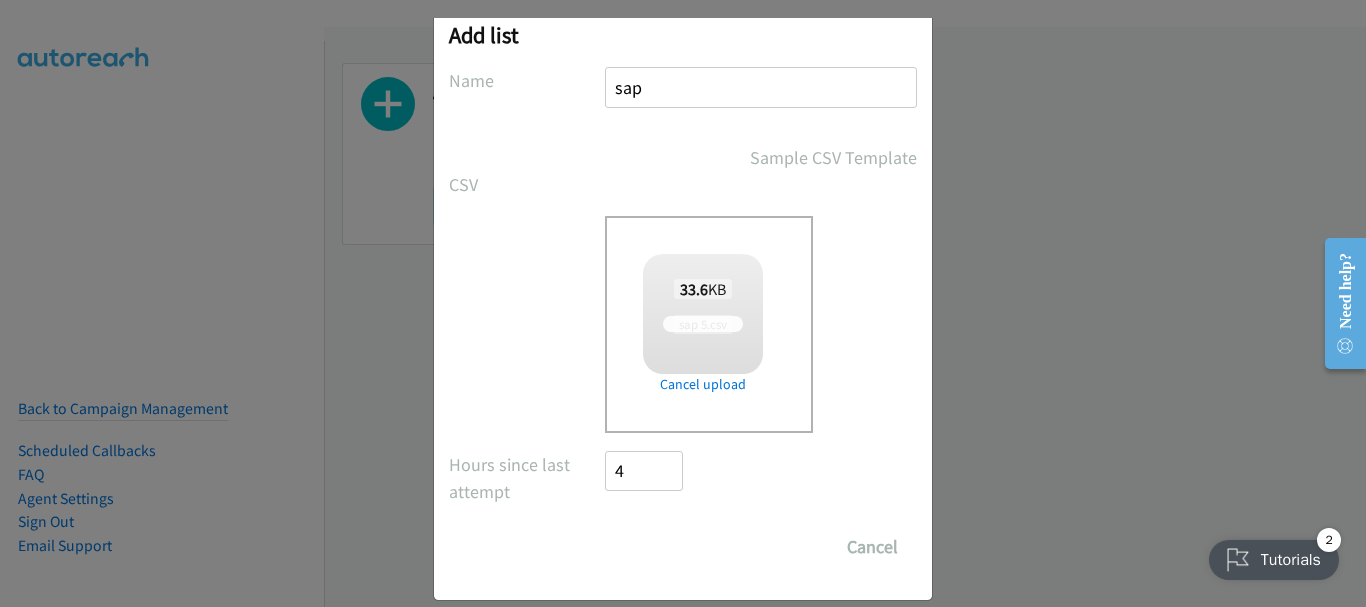 scroll, scrollTop: 67, scrollLeft: 0, axis: vertical 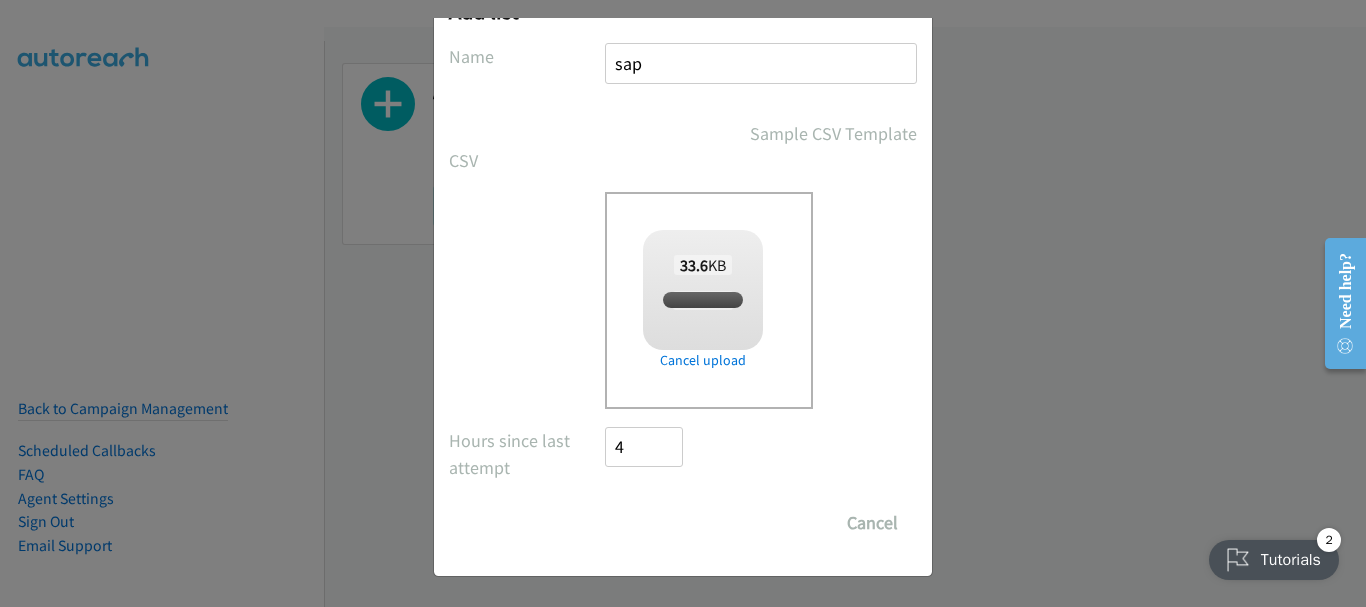 checkbox on "true" 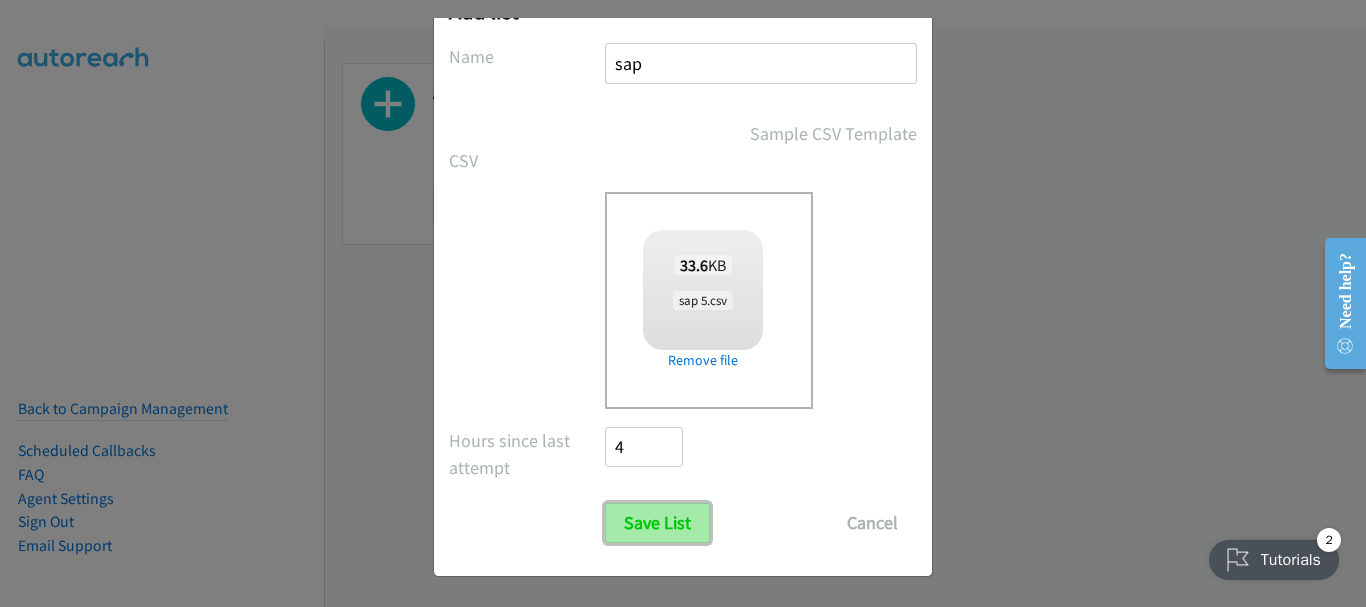 click on "Save List" at bounding box center [657, 523] 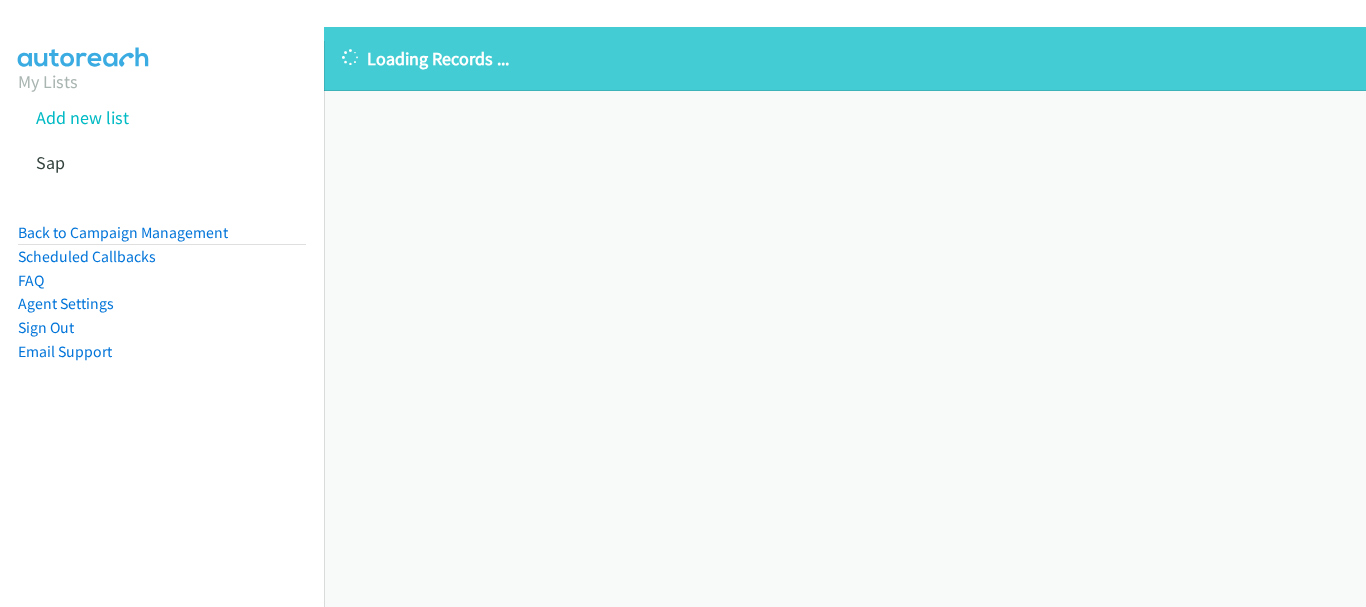 scroll, scrollTop: 0, scrollLeft: 0, axis: both 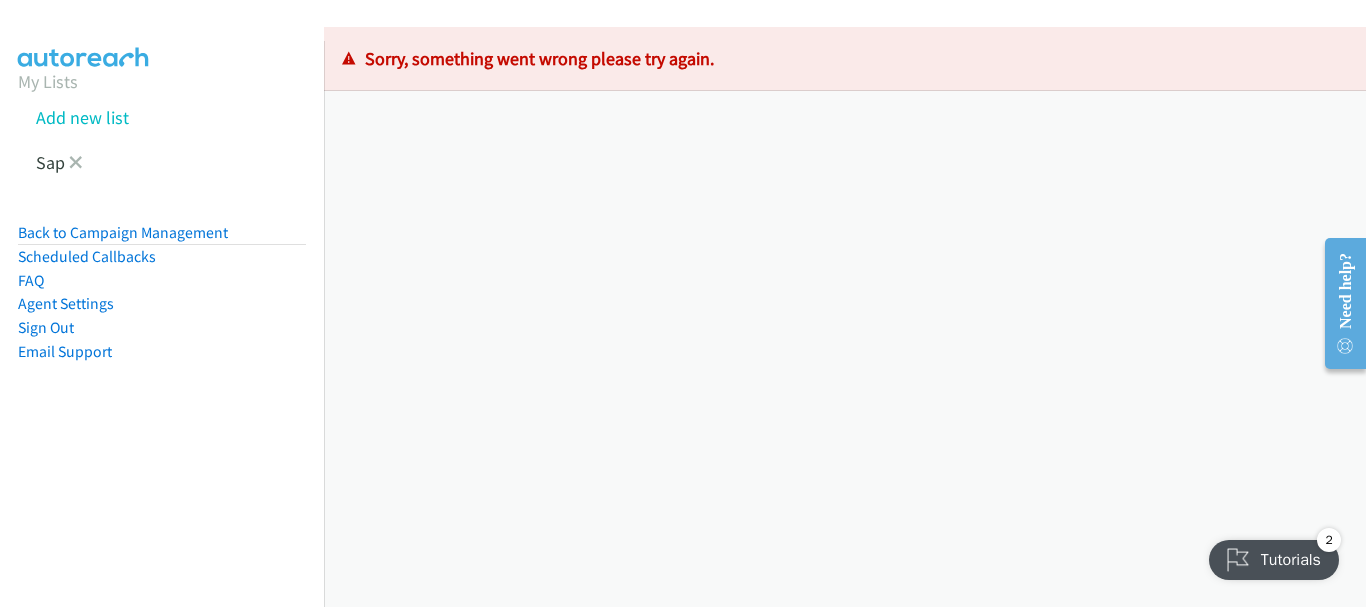 click at bounding box center (76, 162) 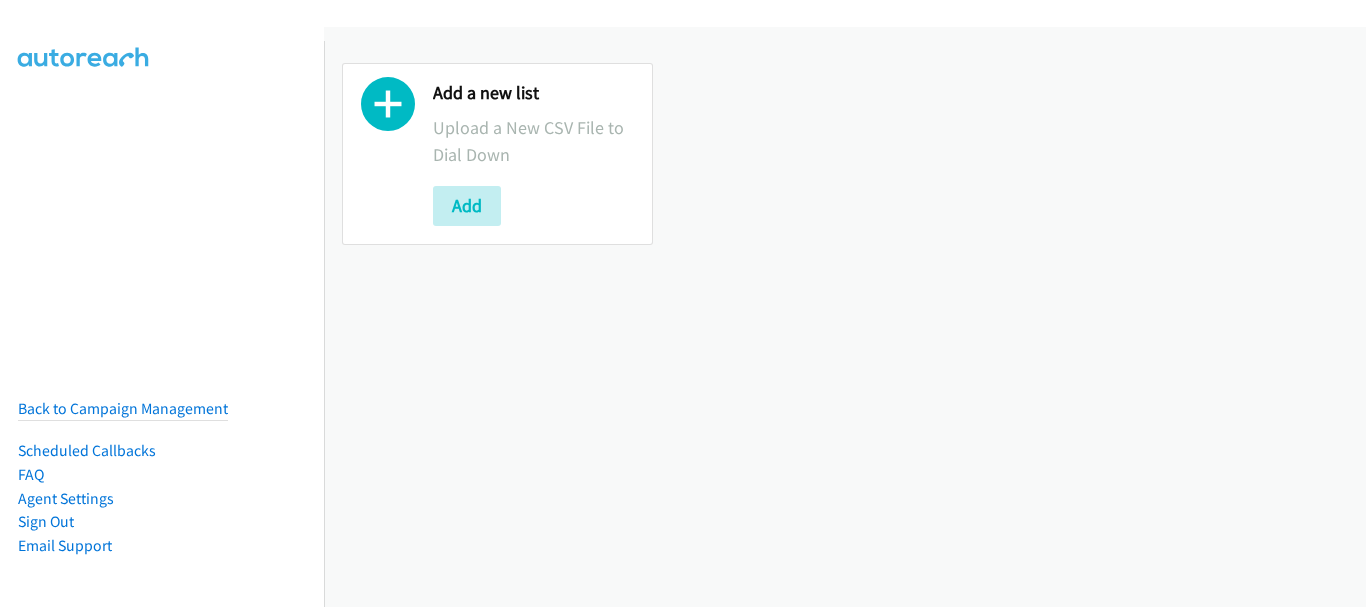 scroll, scrollTop: 0, scrollLeft: 0, axis: both 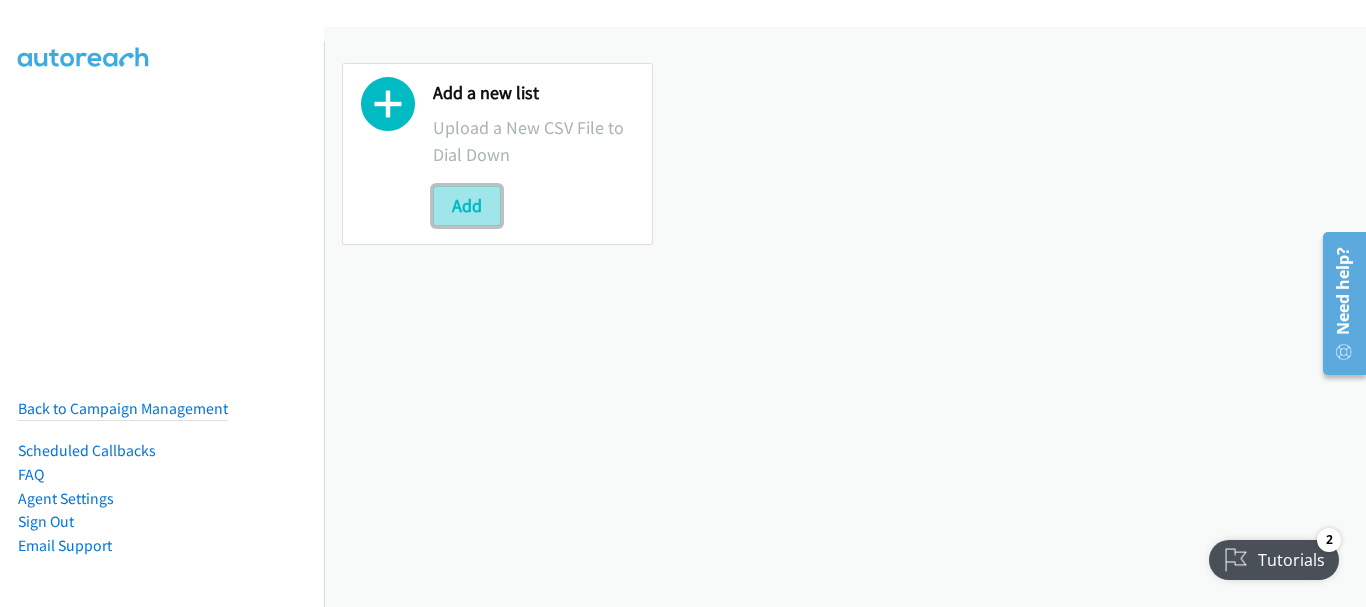 click on "Add" at bounding box center [467, 206] 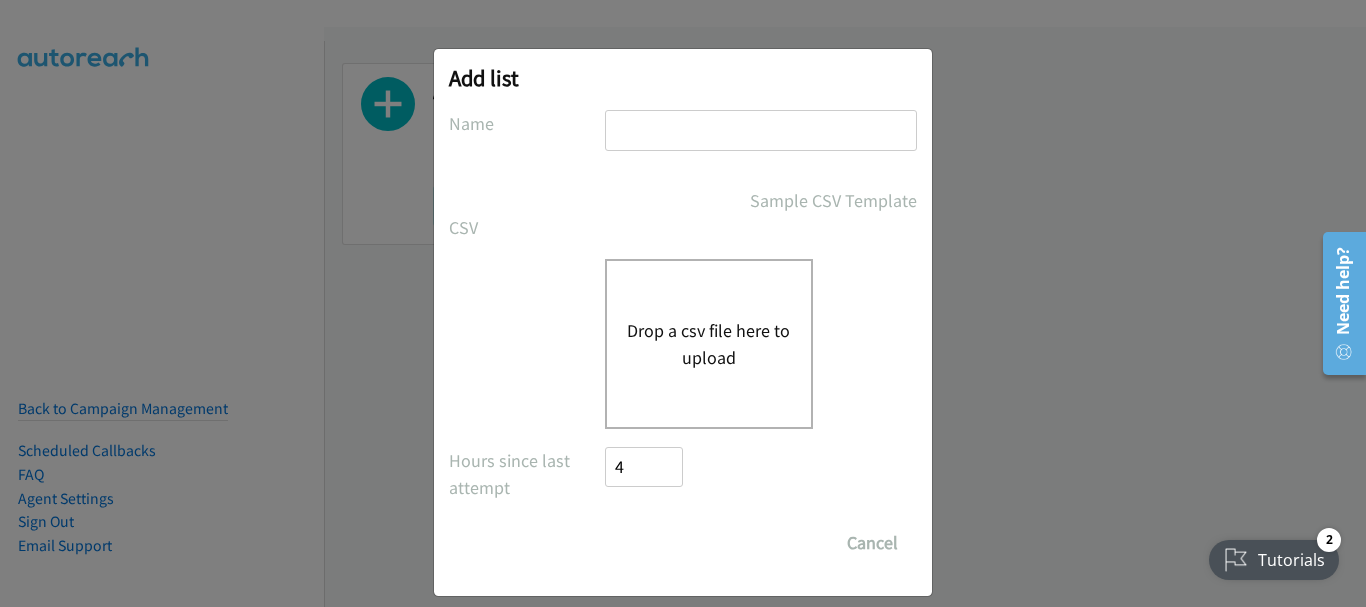 click at bounding box center (761, 130) 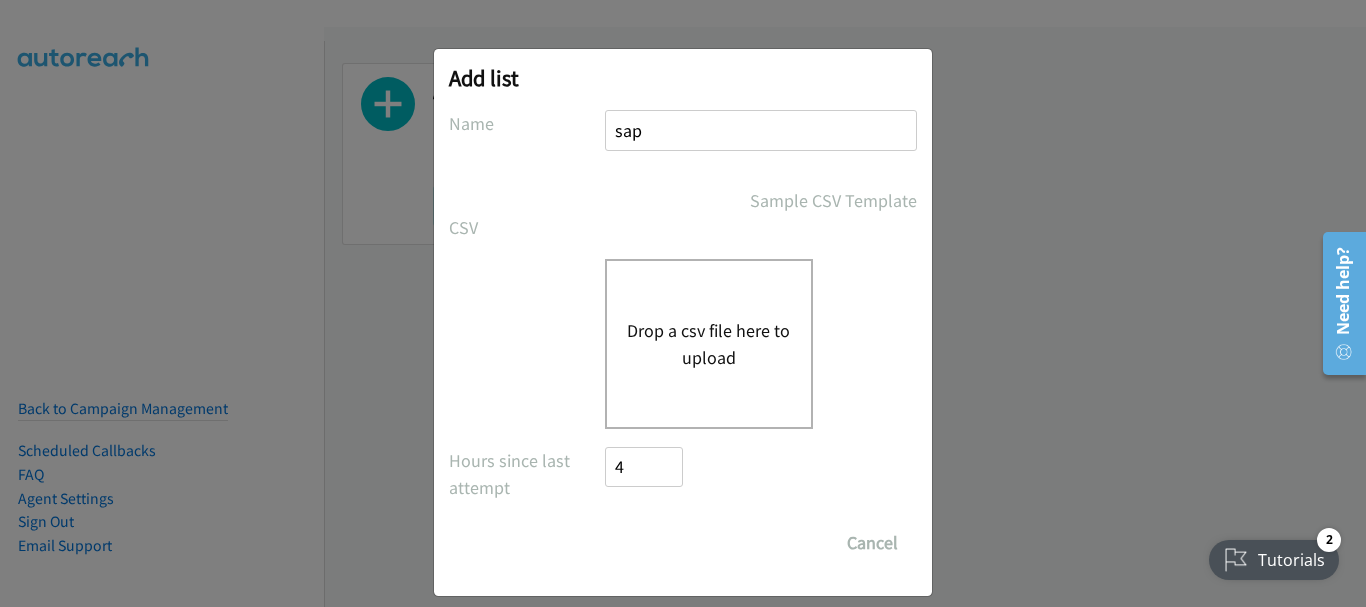 click on "Drop a csv file here to upload" at bounding box center [709, 344] 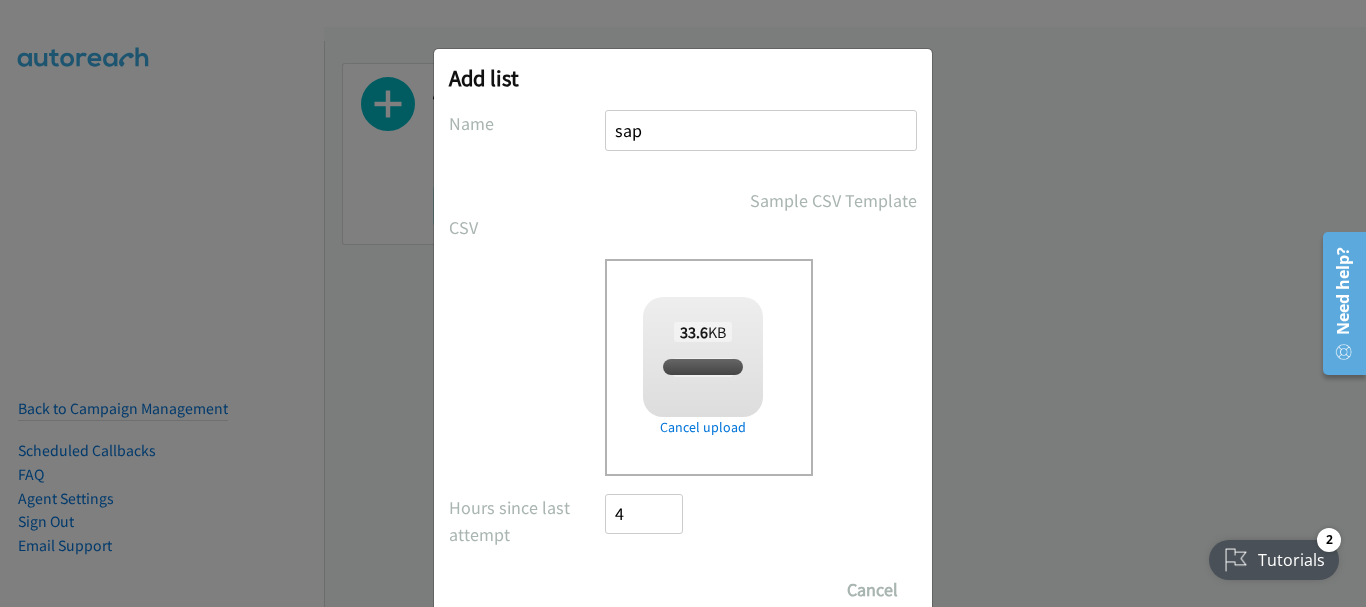 checkbox on "true" 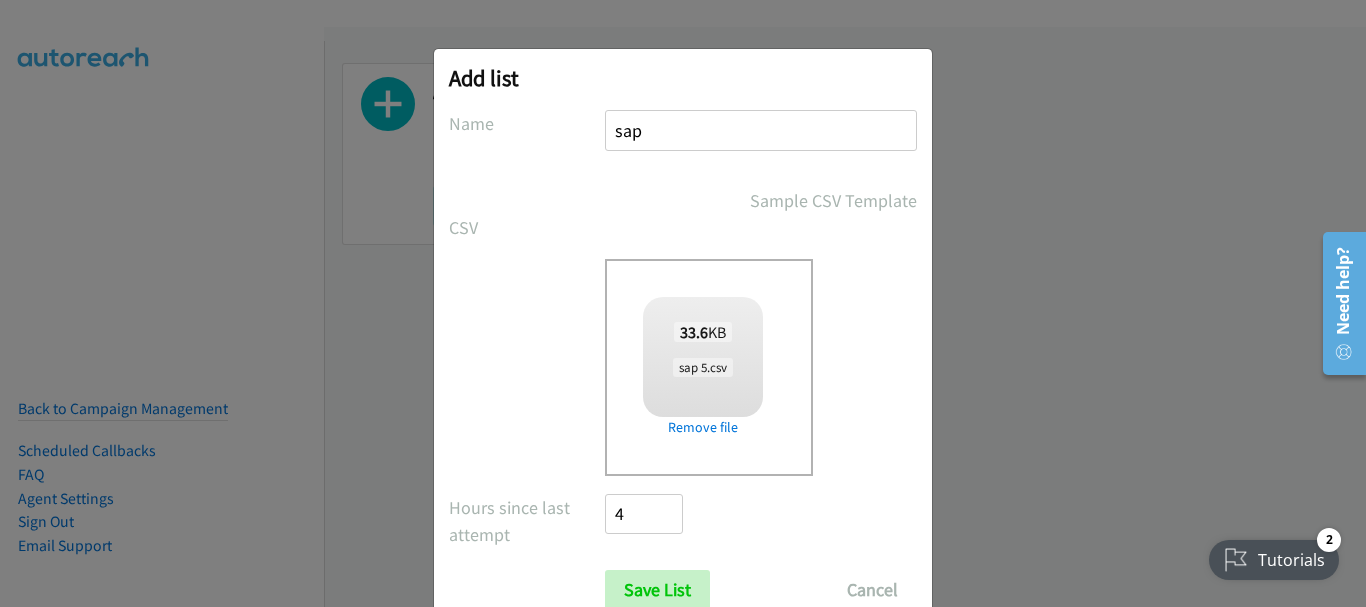 scroll, scrollTop: 67, scrollLeft: 0, axis: vertical 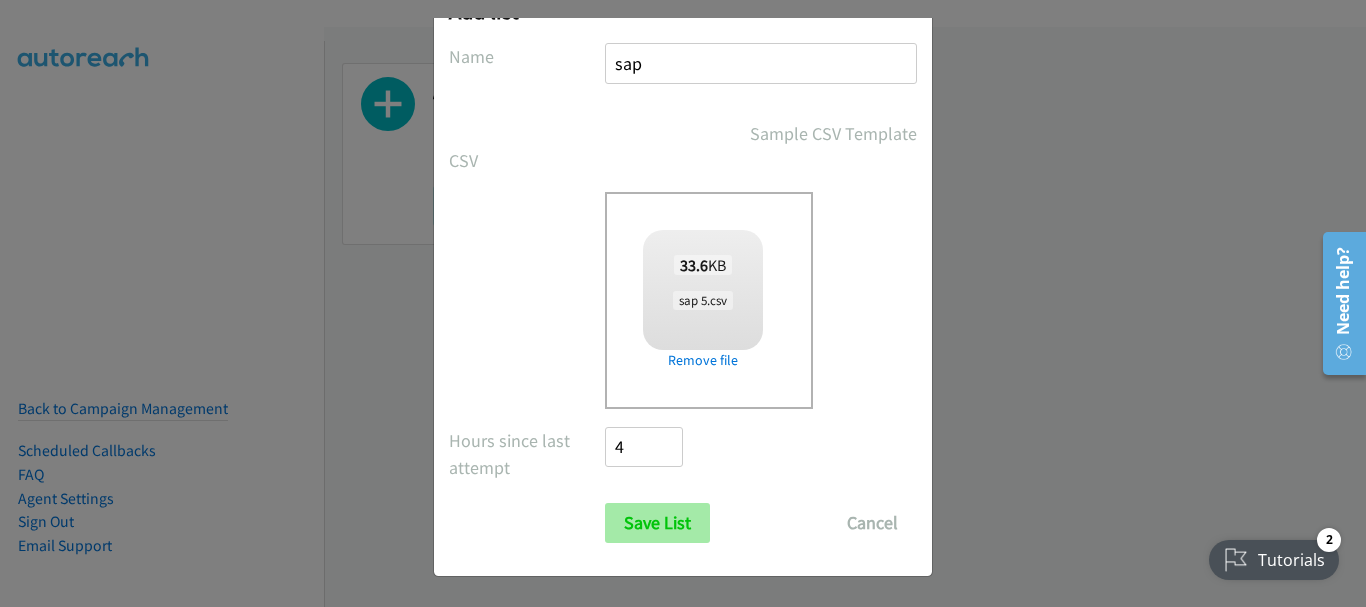 click on "No phone fields were returned for that Report or List View
Please upload a csv or excel file and try again
This Report doesn't contain an Id field. Please add an Id field to the Report and try again
This Report or List View is no longer available and/or you no longer have permissions to access this list. Please try again with a different list.
The selected report isn't one of the account owner's enabled salesforce objects
There was an error processing the uploading spreadsheet, please try again
Name
sap
Sample CSV Template
CSV
Existing List
Add to List
New List
Drop a csv file here to upload            33.6  KB      sap 5.csv                         Check                                               Error                                                    Remove file
All Phones
New csv
Append to csv
Uploaded file
4" at bounding box center (683, 293) 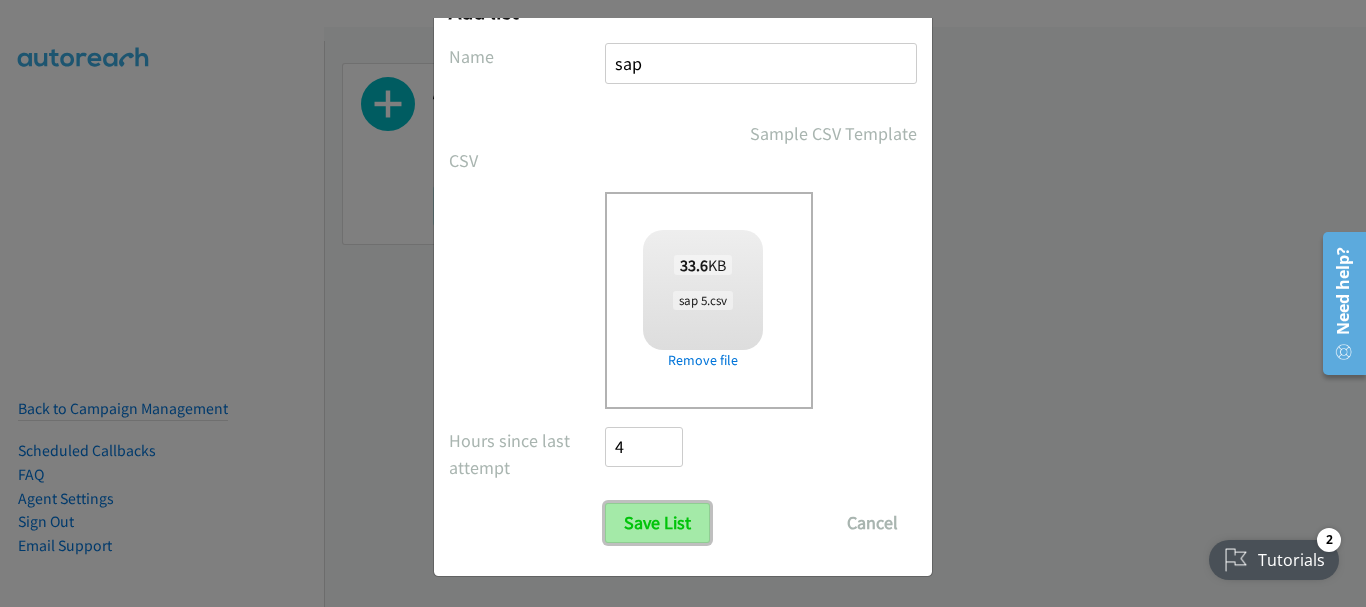 click on "Save List" at bounding box center (657, 523) 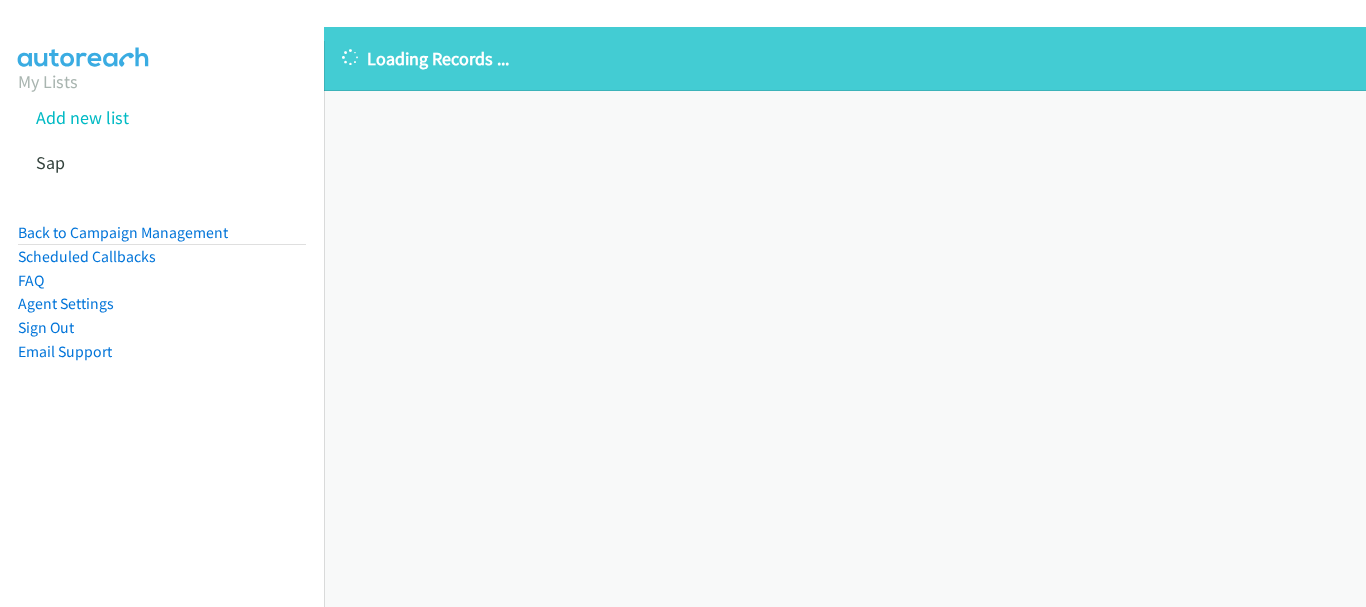 scroll, scrollTop: 0, scrollLeft: 0, axis: both 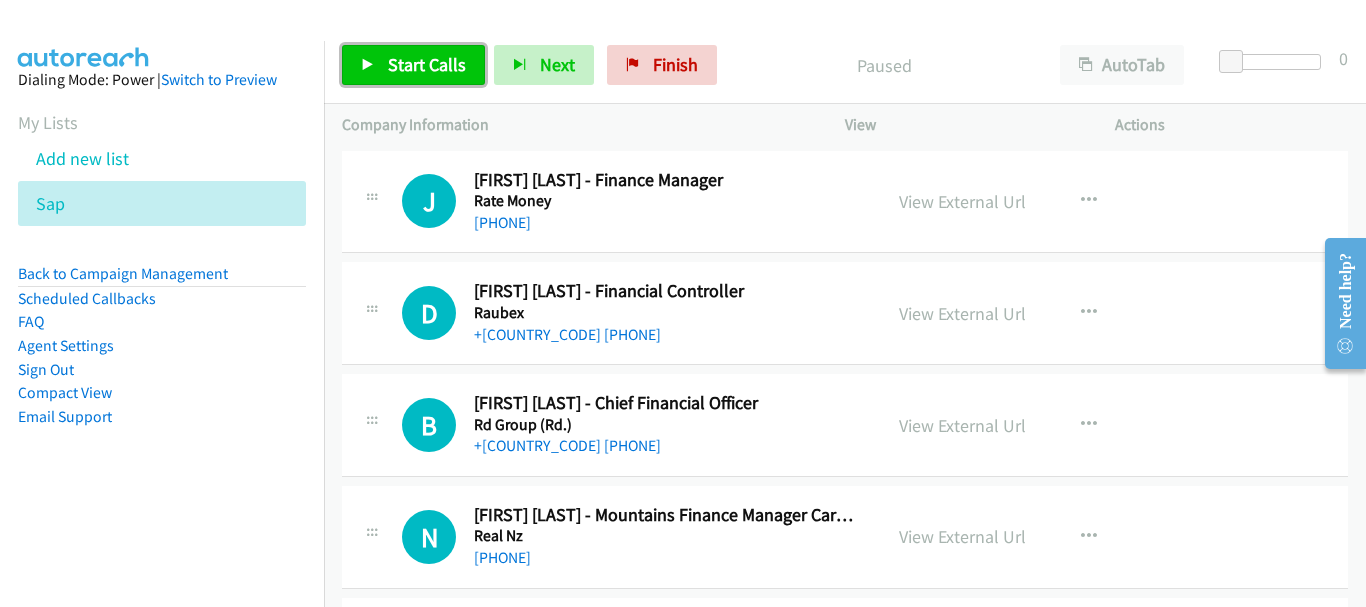 click on "Start Calls" at bounding box center [427, 64] 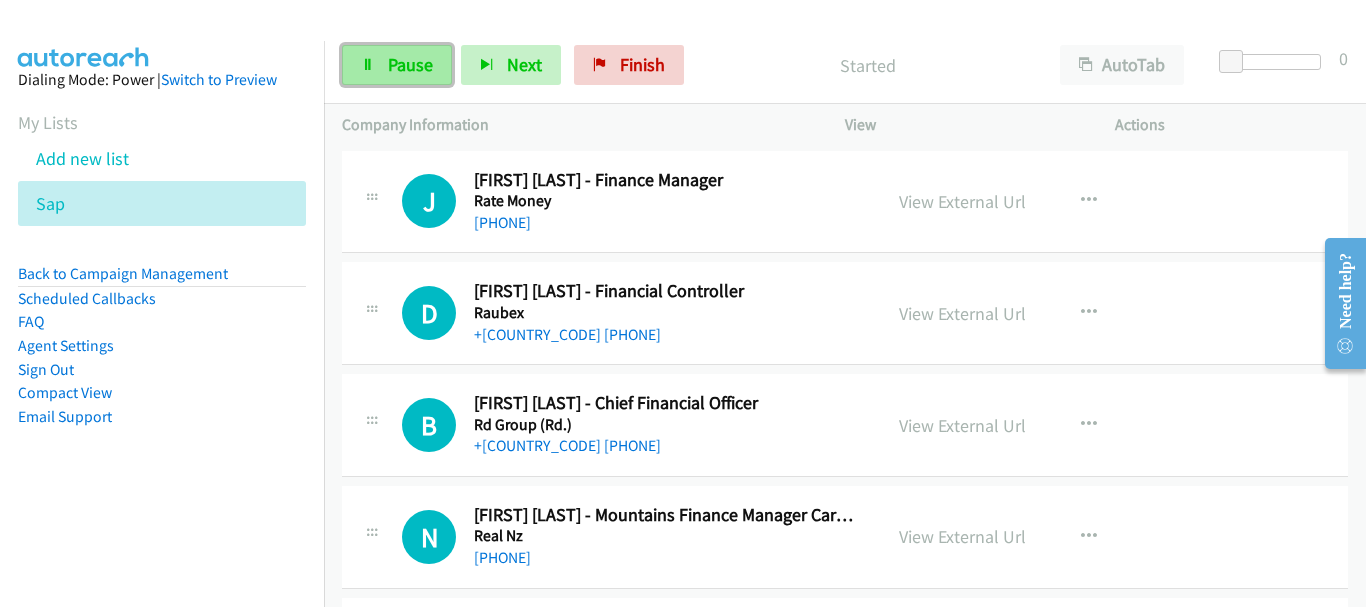 click on "Pause" at bounding box center (410, 64) 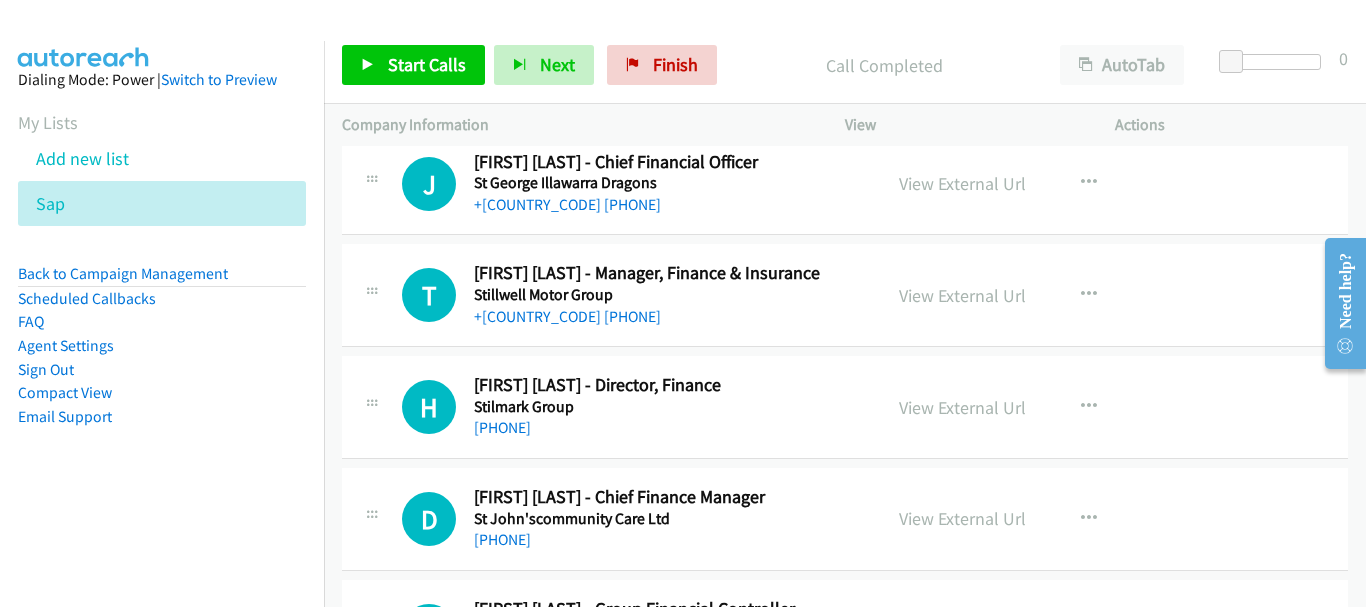 scroll, scrollTop: 8300, scrollLeft: 0, axis: vertical 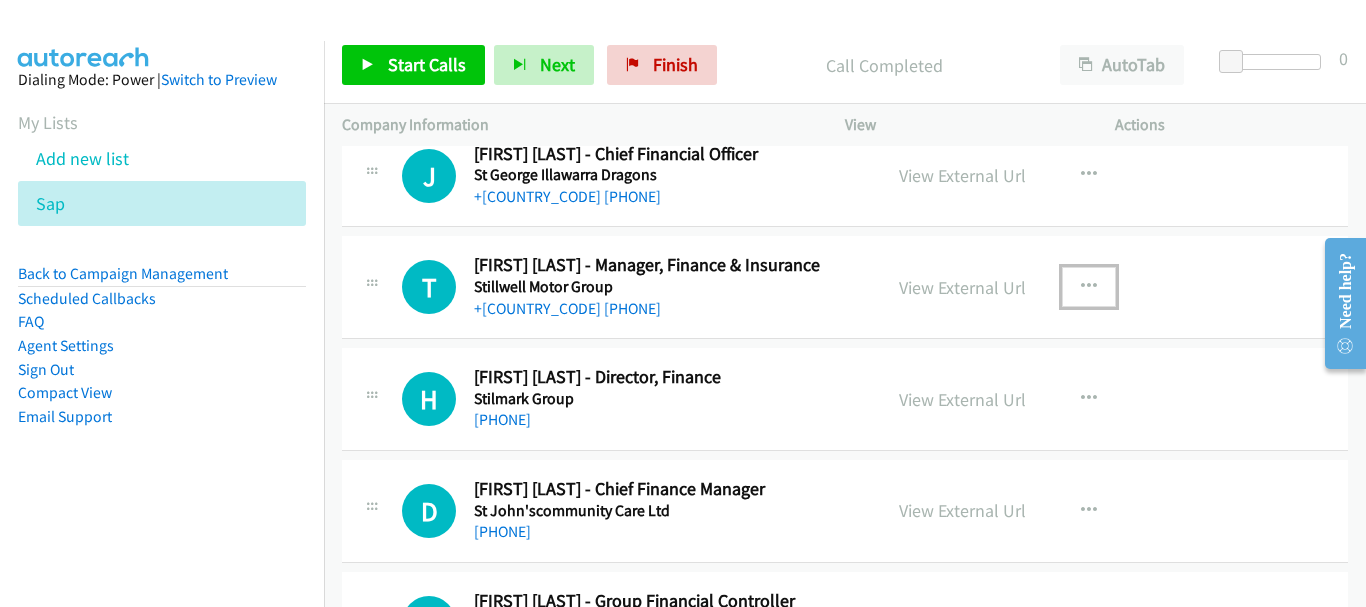 click at bounding box center (1089, 287) 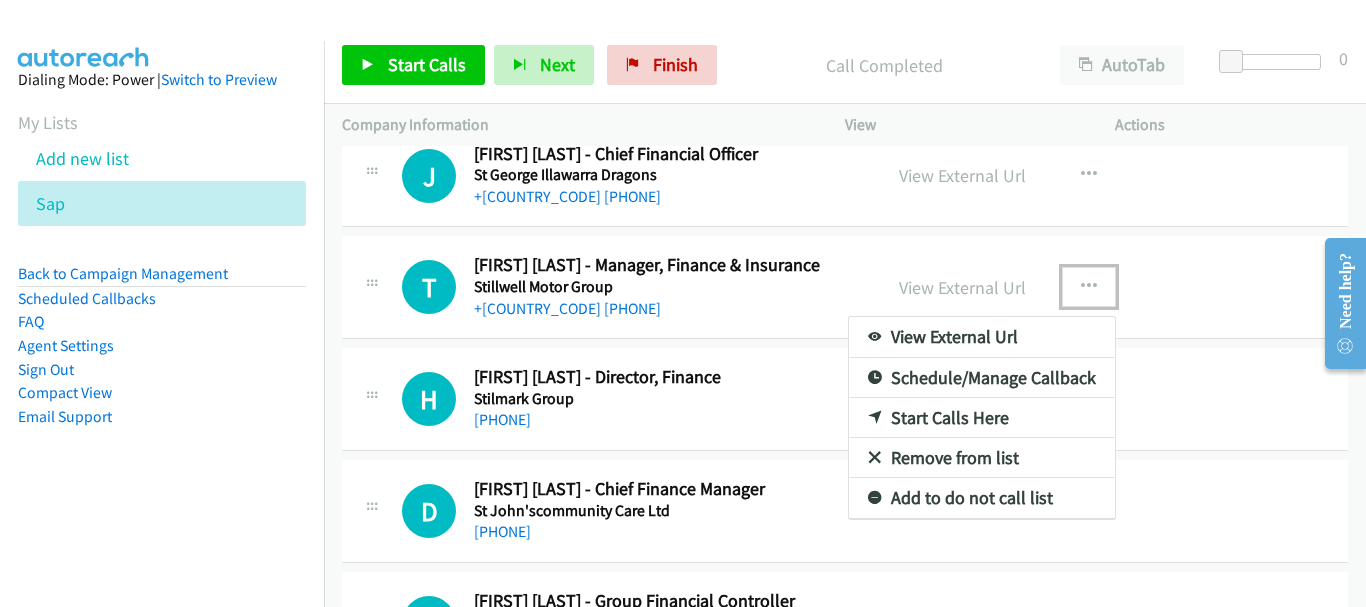 click on "Start Calls Here" at bounding box center (982, 418) 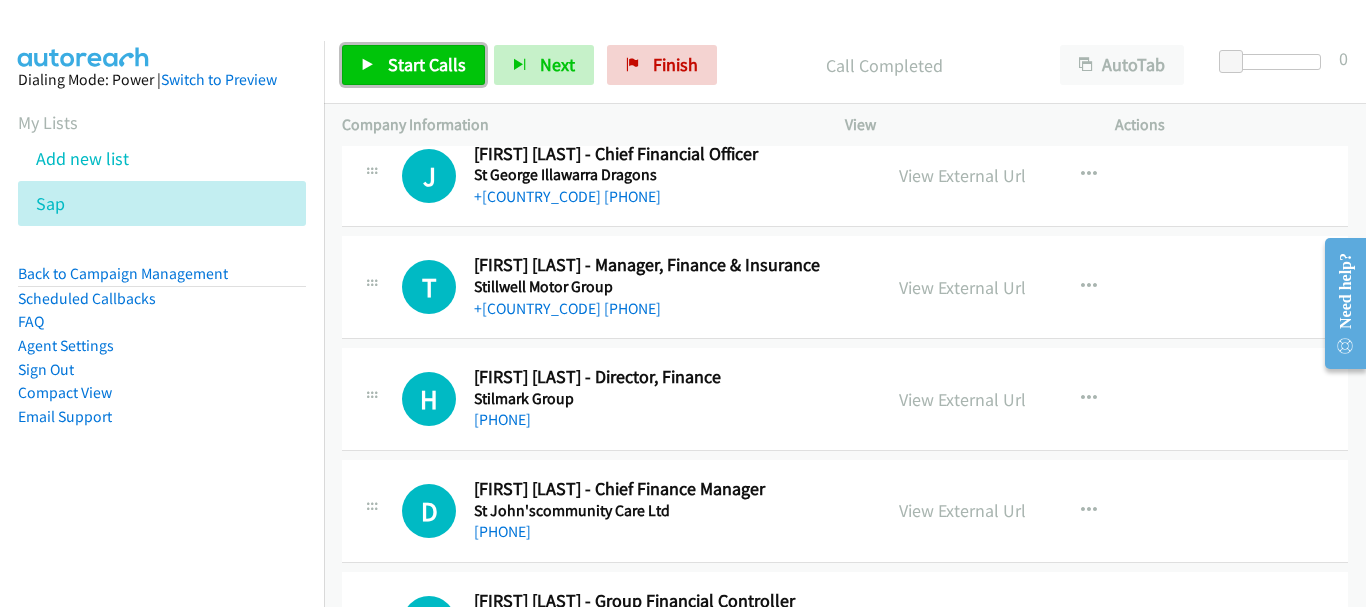 click on "Start Calls" at bounding box center (427, 64) 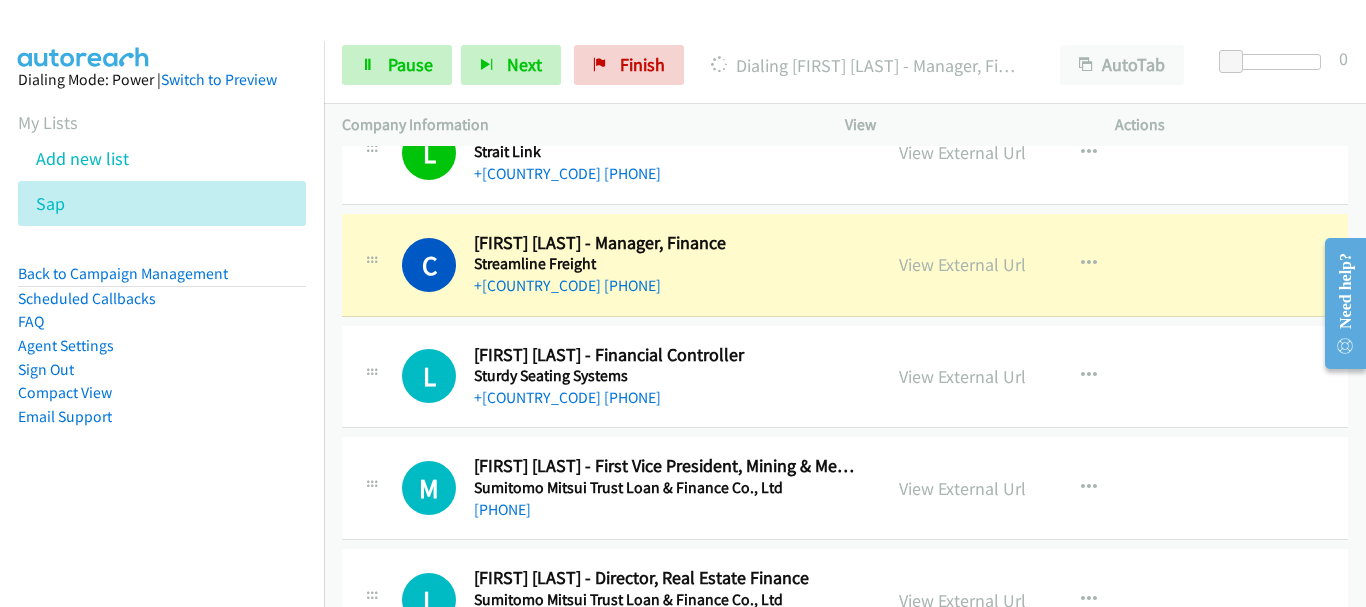 scroll, scrollTop: 8800, scrollLeft: 0, axis: vertical 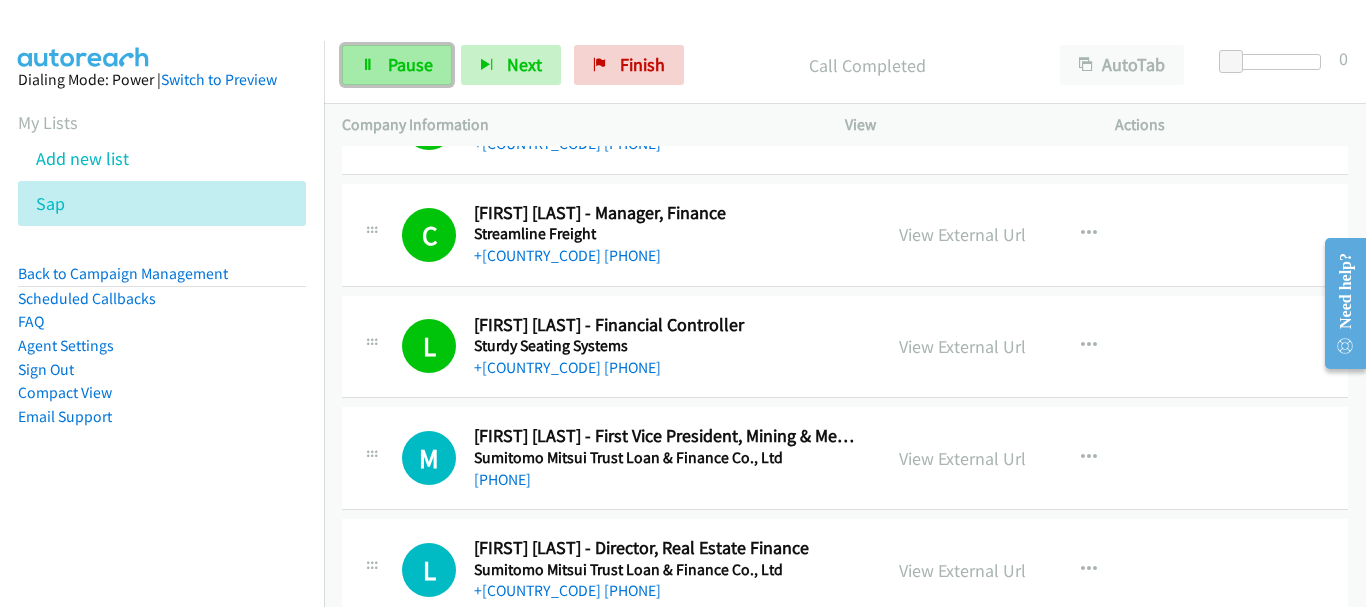 click on "Pause" at bounding box center (397, 65) 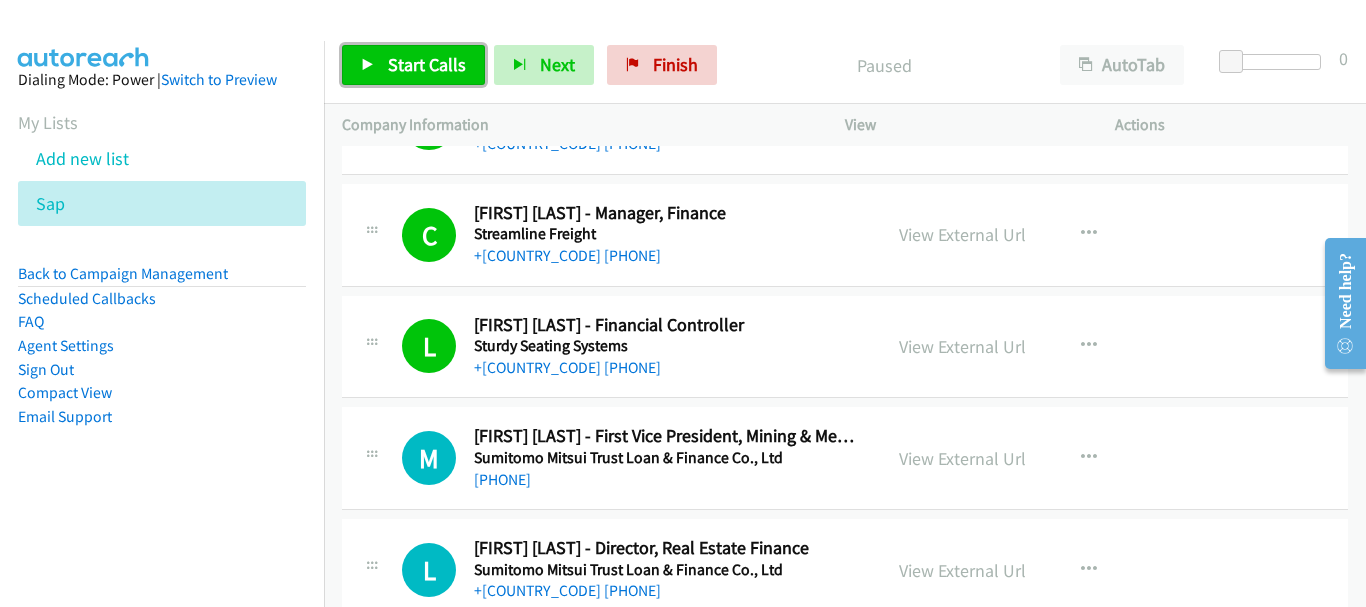 click on "Start Calls" at bounding box center (427, 64) 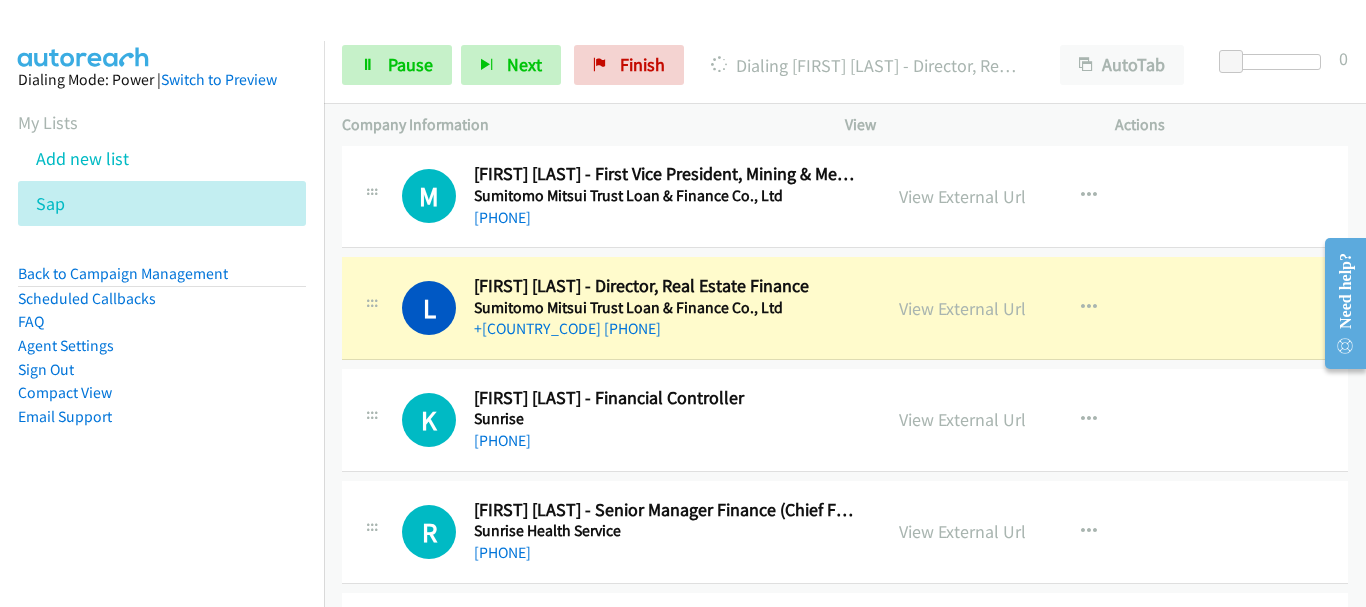 scroll, scrollTop: 9100, scrollLeft: 0, axis: vertical 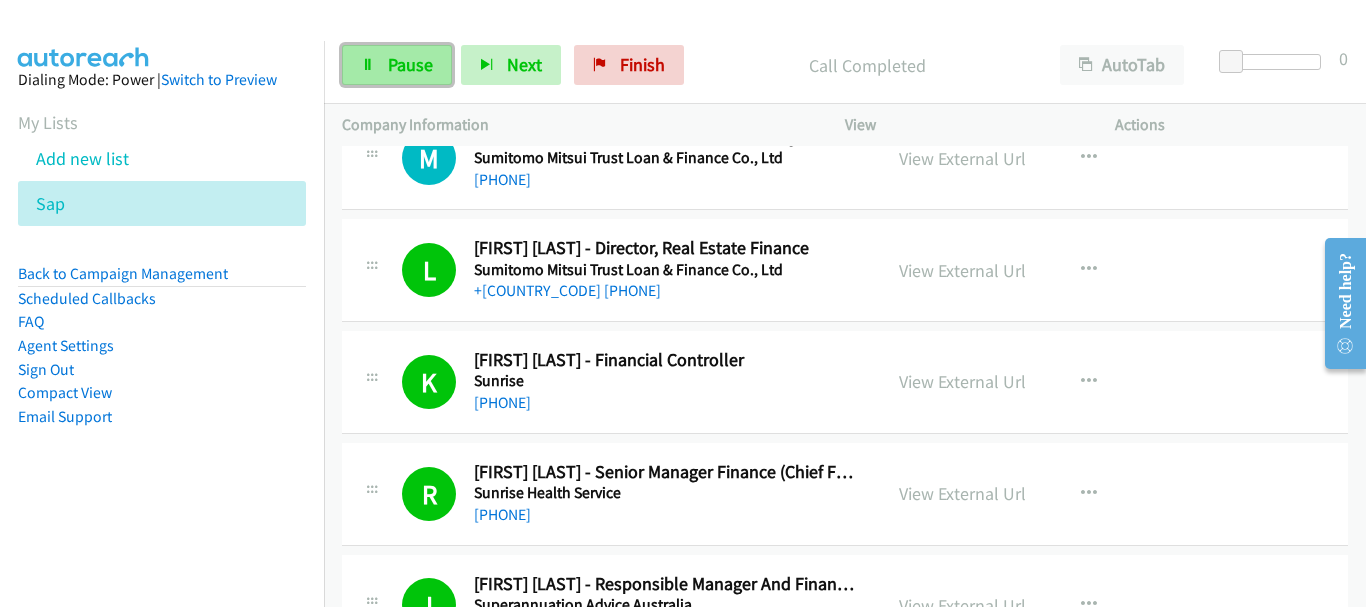 click on "Pause" at bounding box center [410, 64] 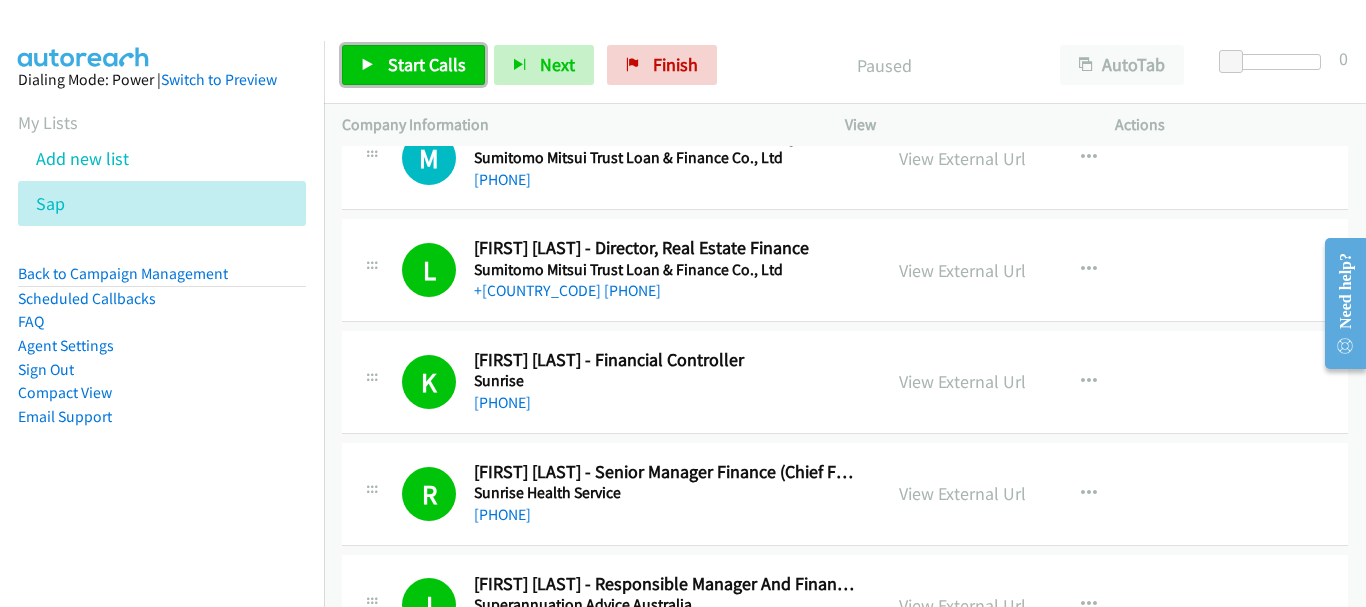 click on "Start Calls" at bounding box center (413, 65) 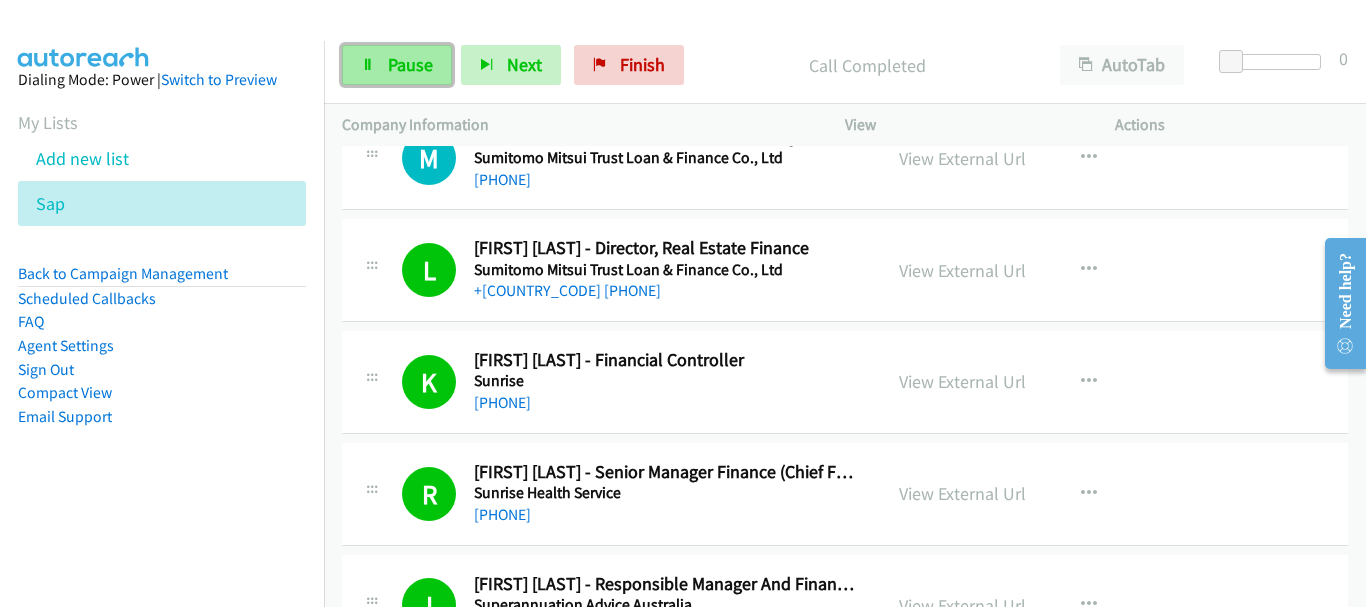 click on "Pause" at bounding box center [410, 64] 